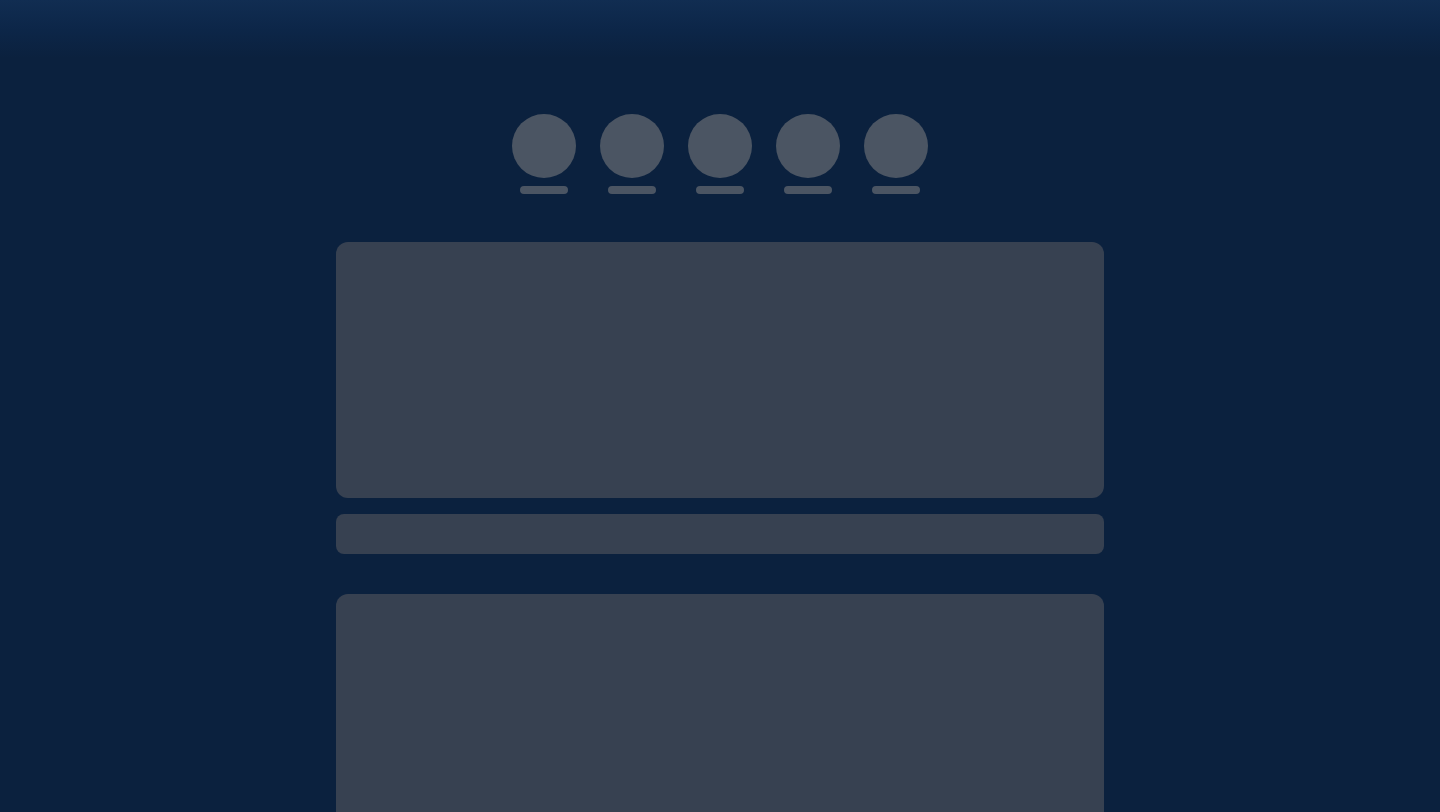 scroll, scrollTop: 0, scrollLeft: 0, axis: both 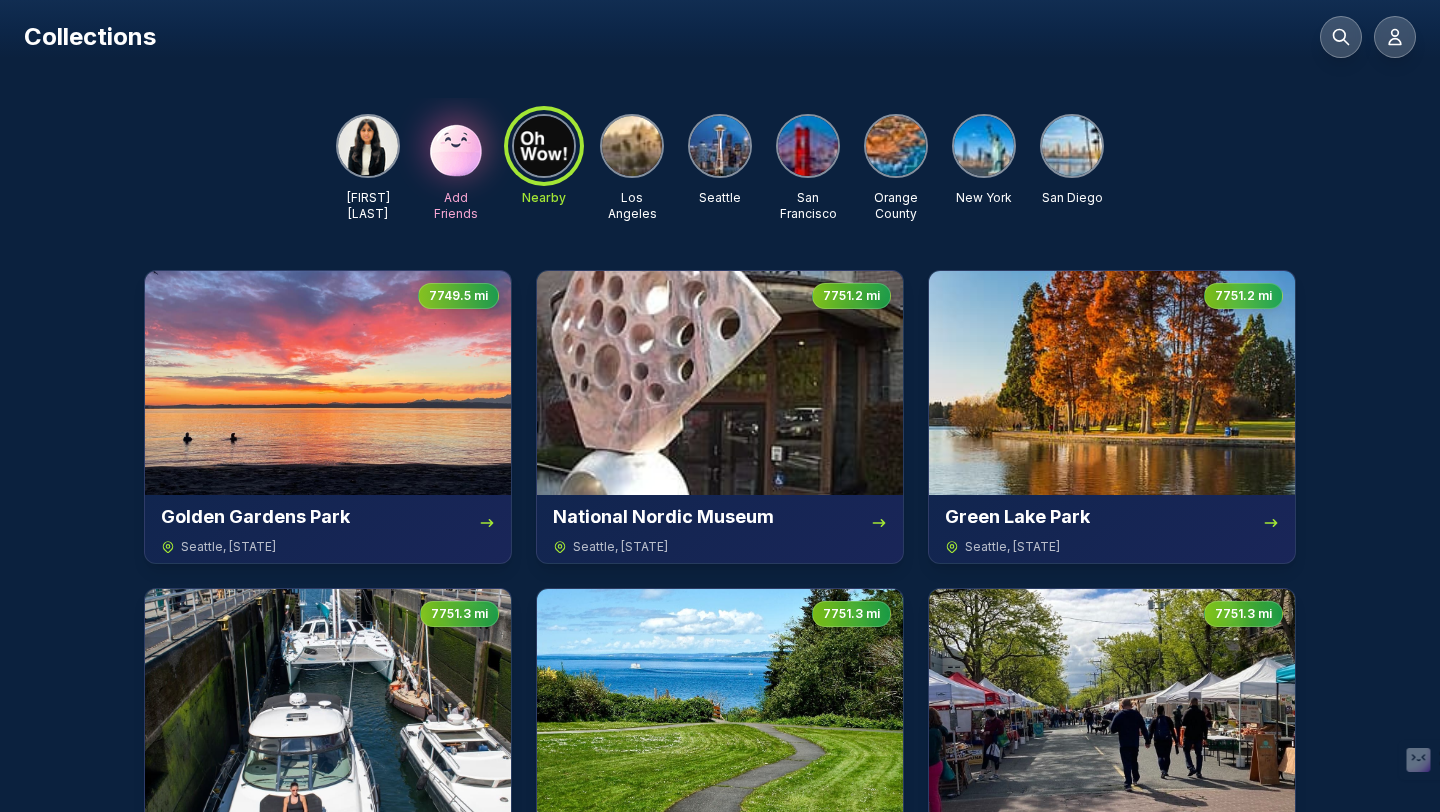 click at bounding box center [1072, 146] 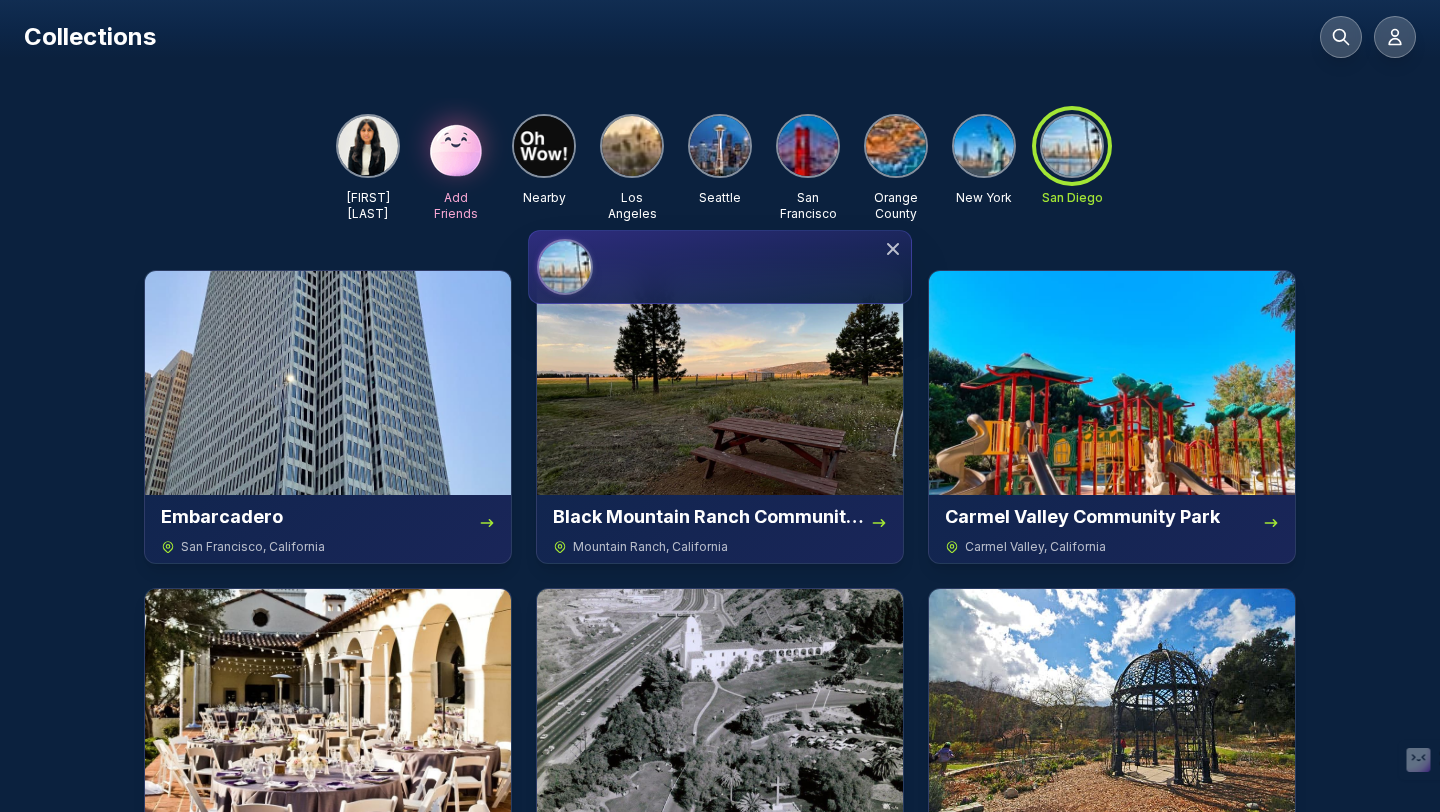 click on "San Diego" at bounding box center [720, 267] 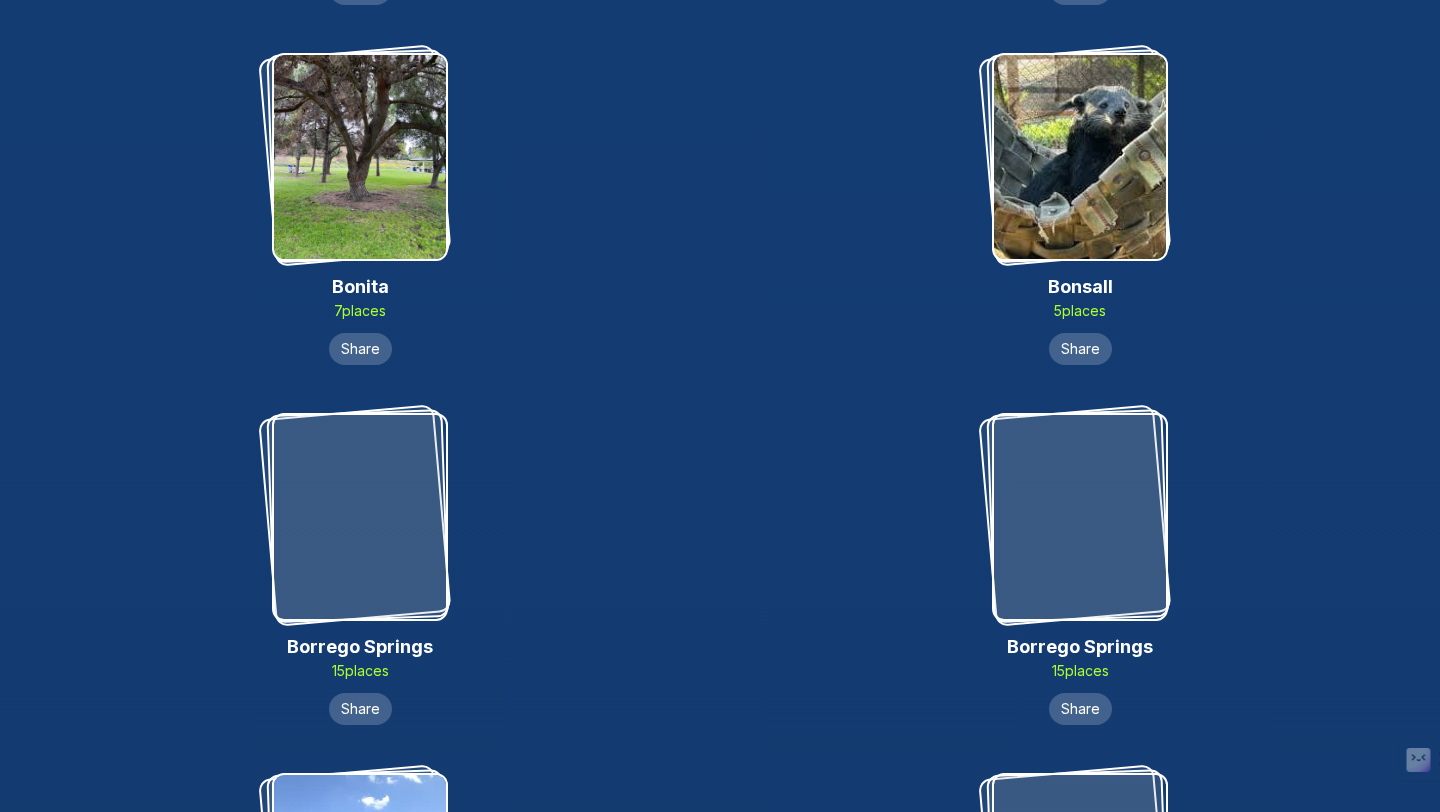 scroll, scrollTop: 1799, scrollLeft: 0, axis: vertical 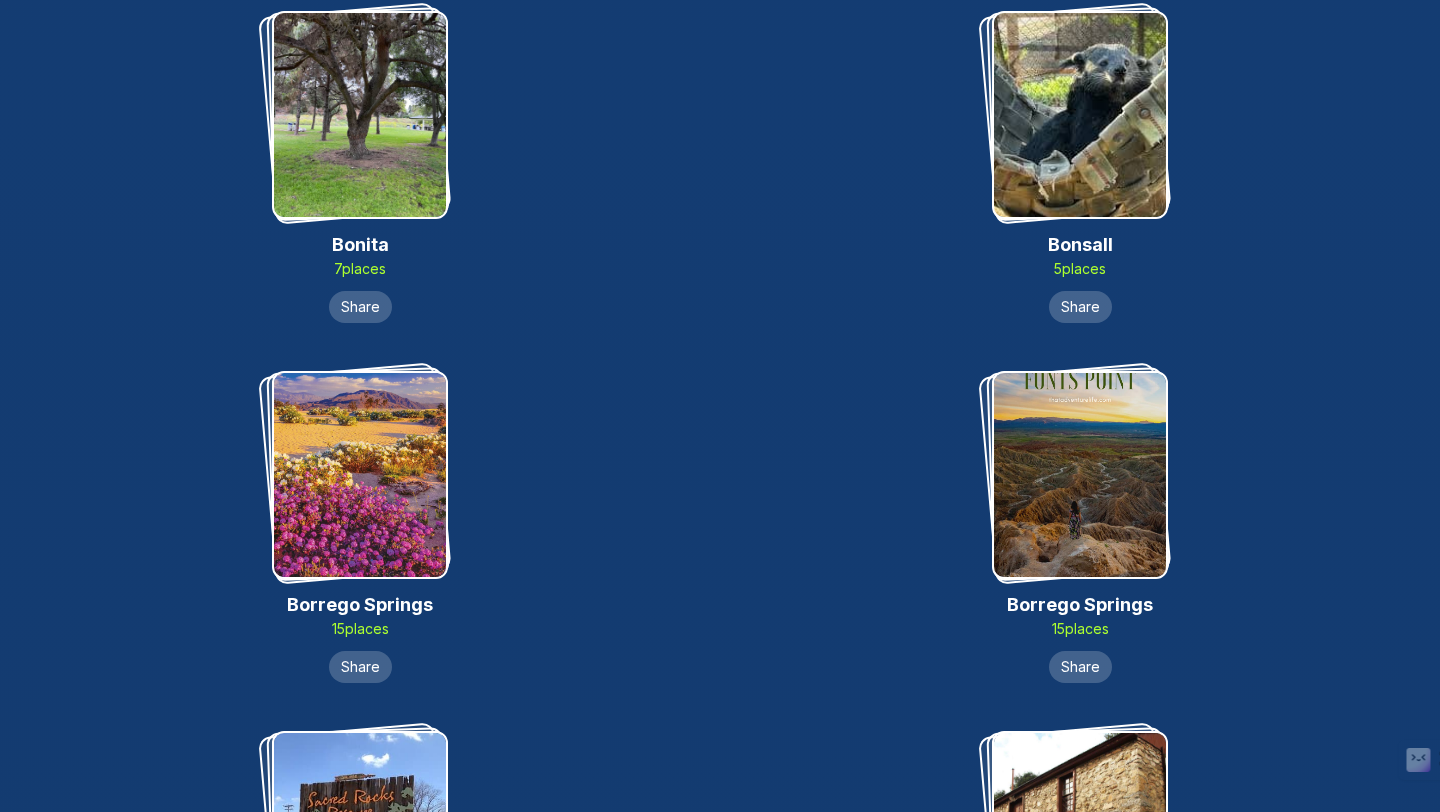 click at bounding box center [360, 475] 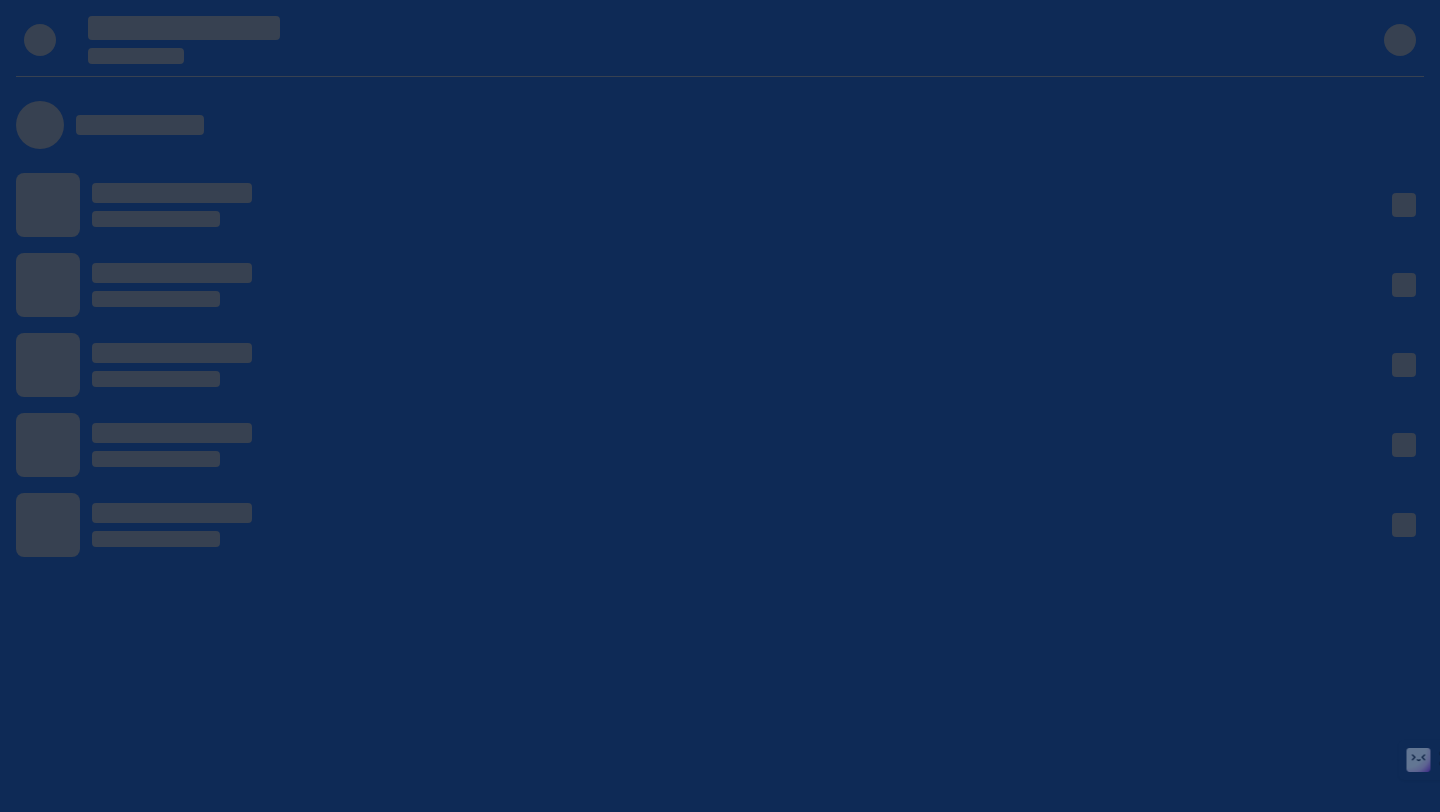 scroll, scrollTop: 0, scrollLeft: 0, axis: both 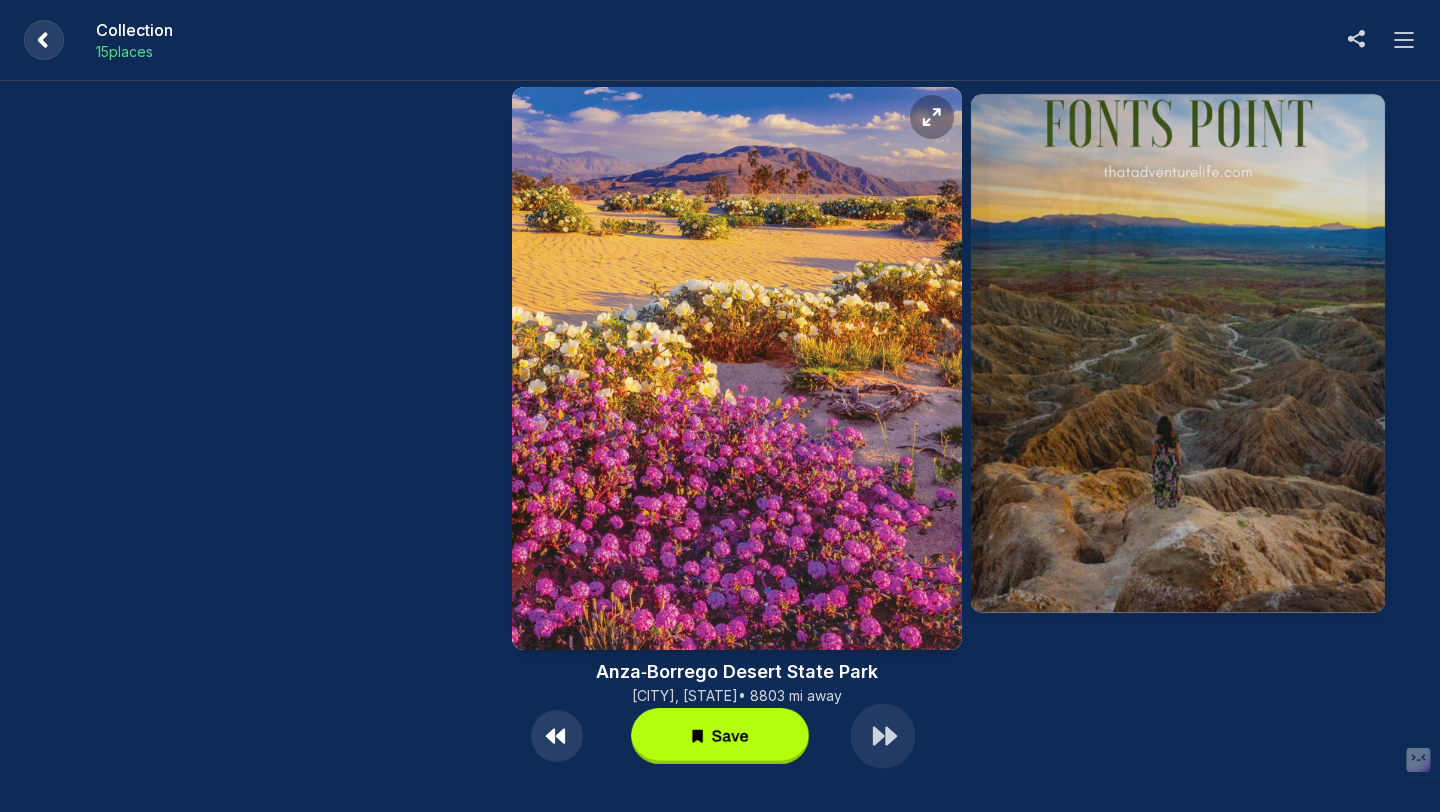 click 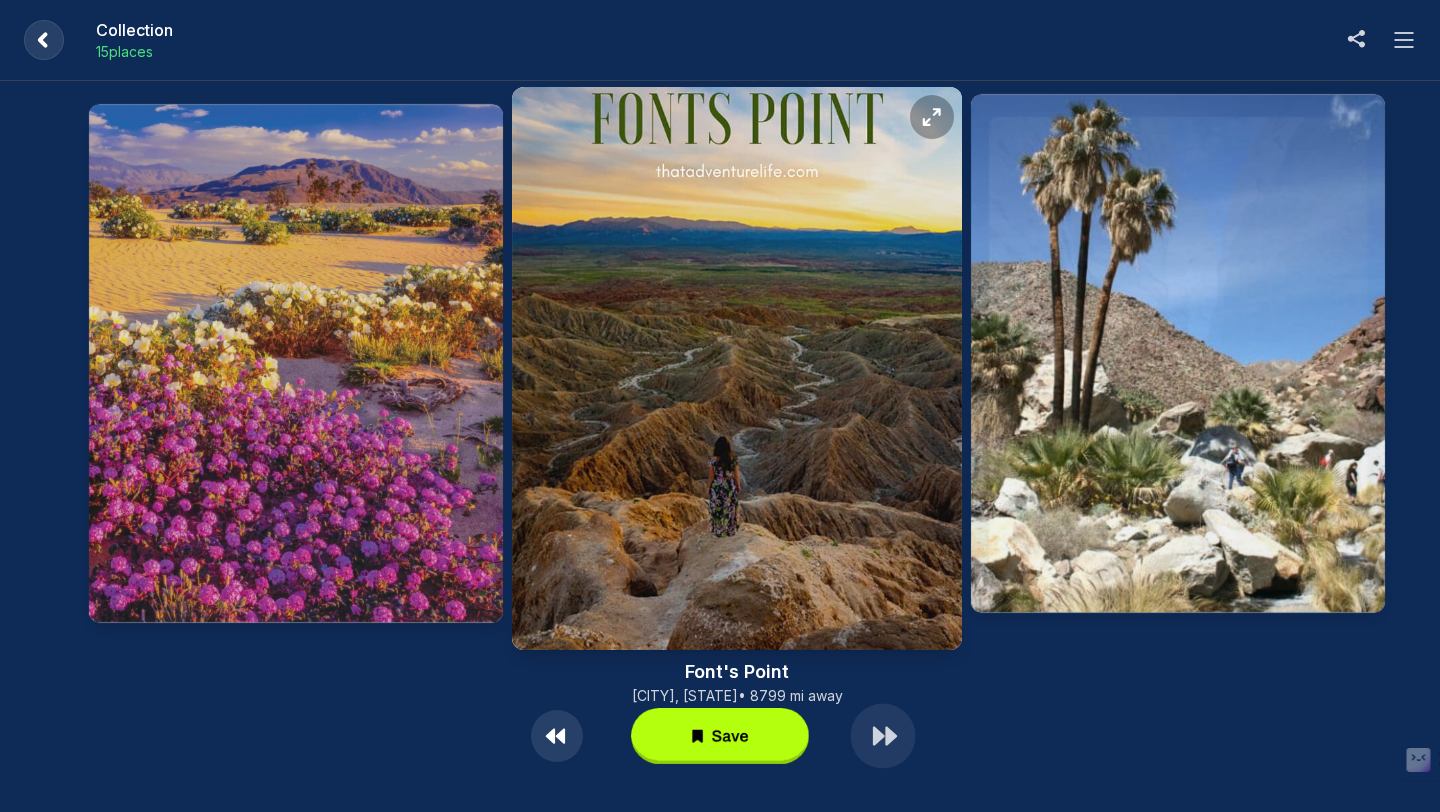 click 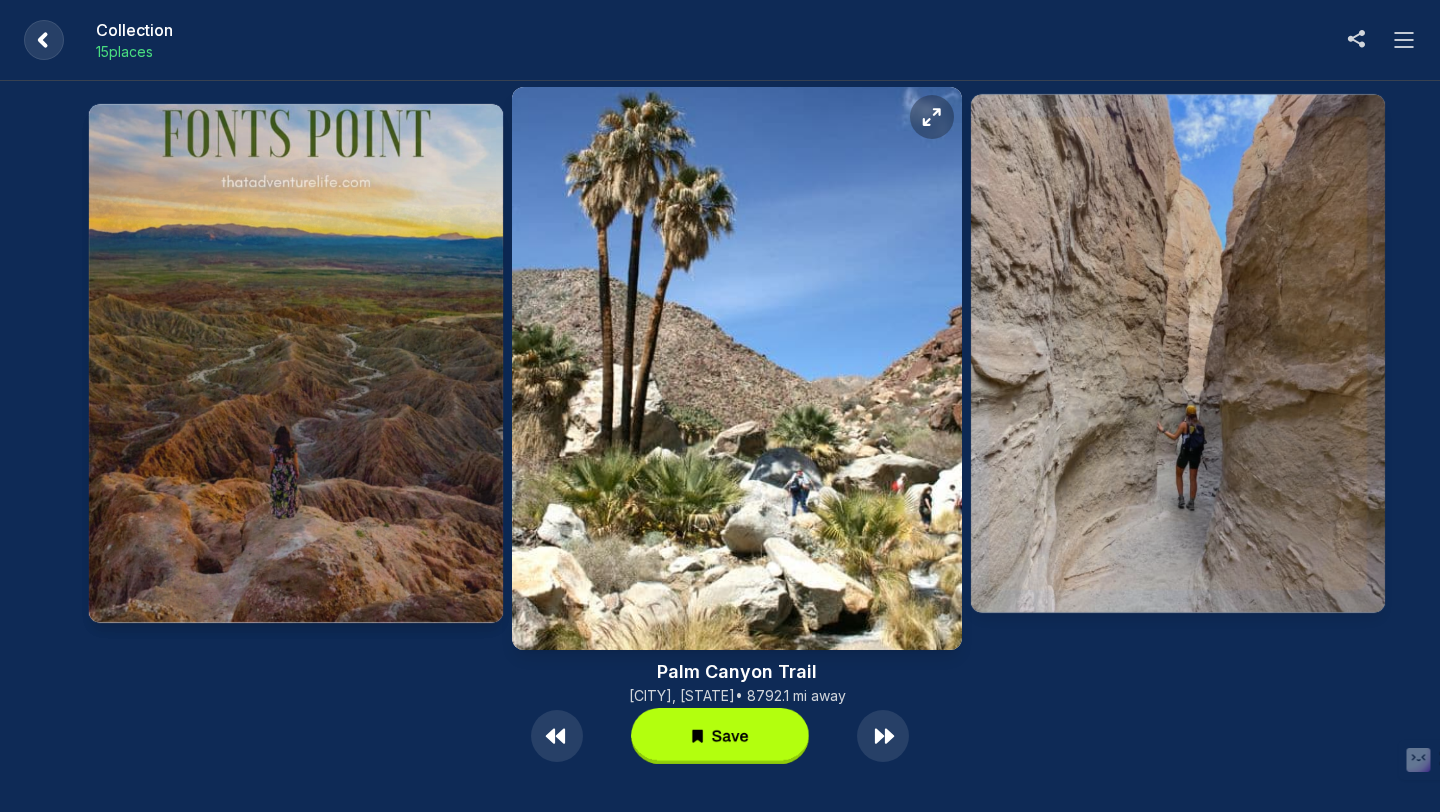 click 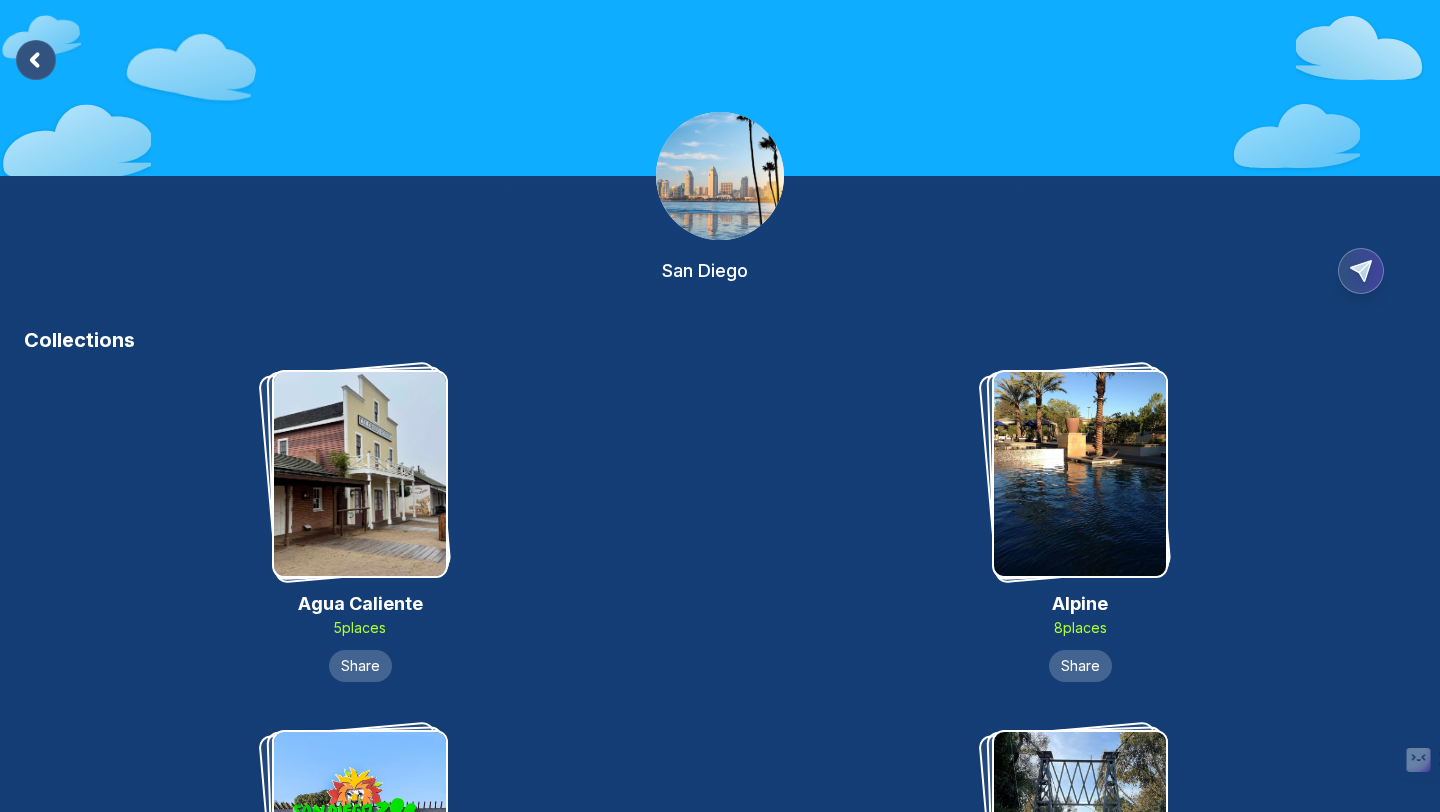 scroll, scrollTop: 1799, scrollLeft: 0, axis: vertical 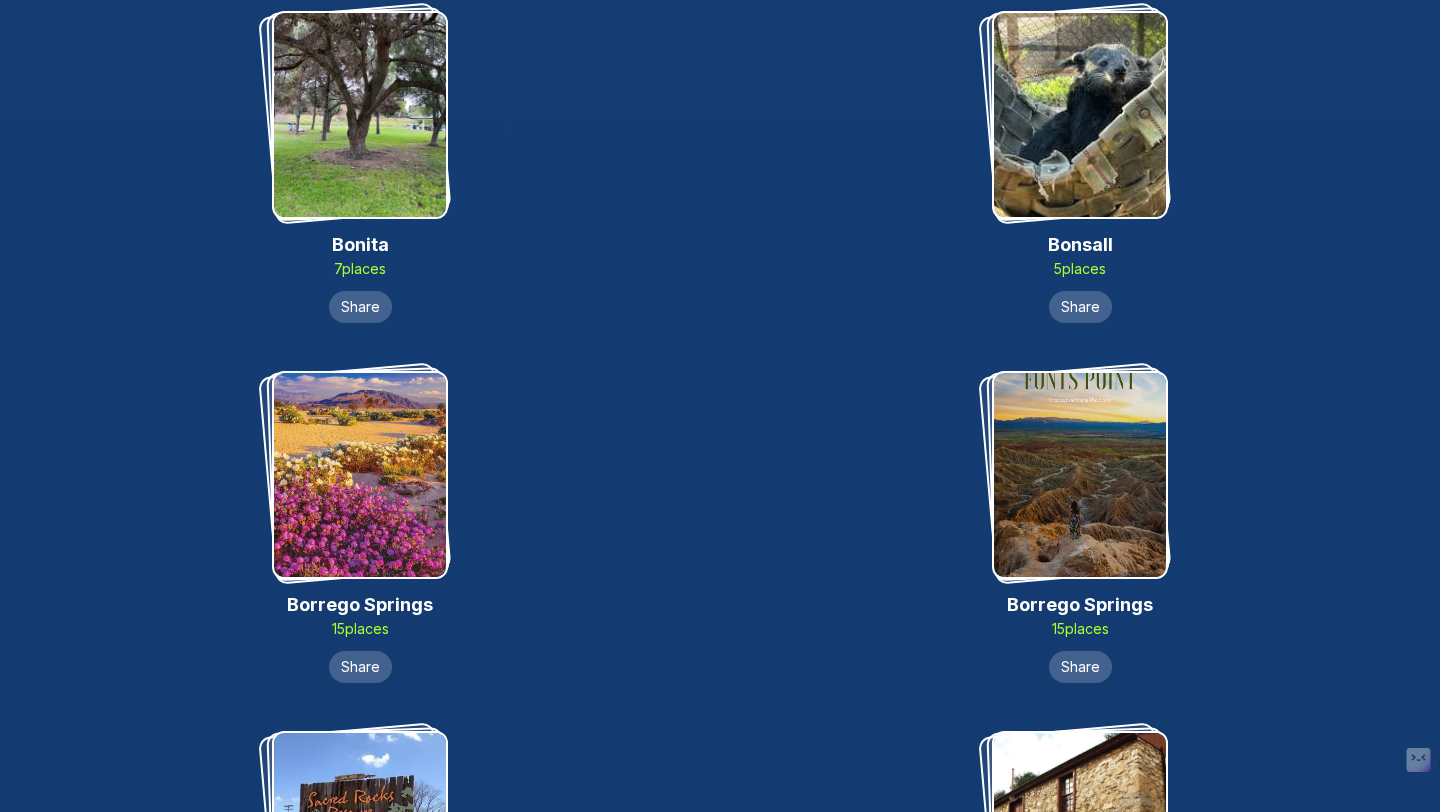 click at bounding box center [1080, 475] 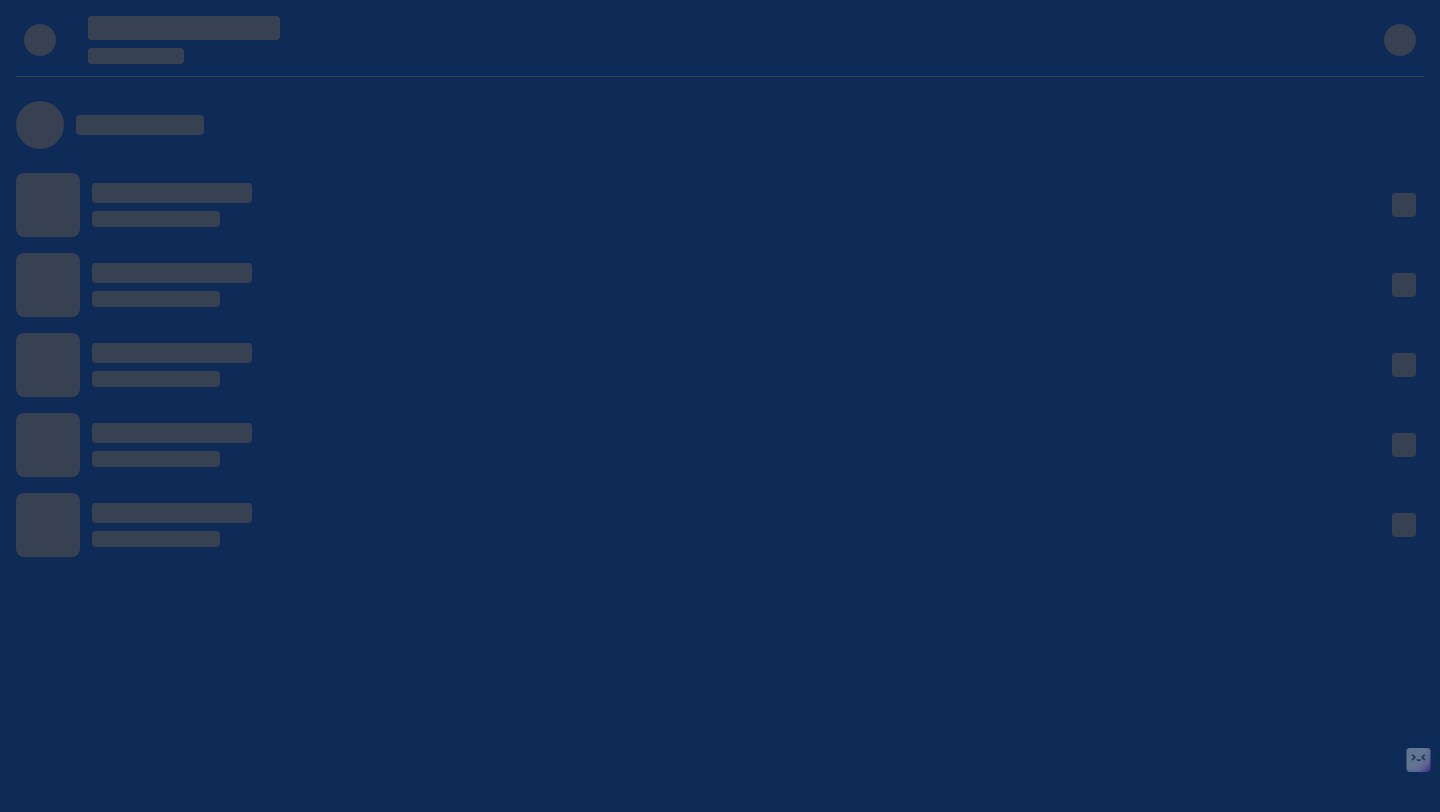 scroll, scrollTop: 0, scrollLeft: 0, axis: both 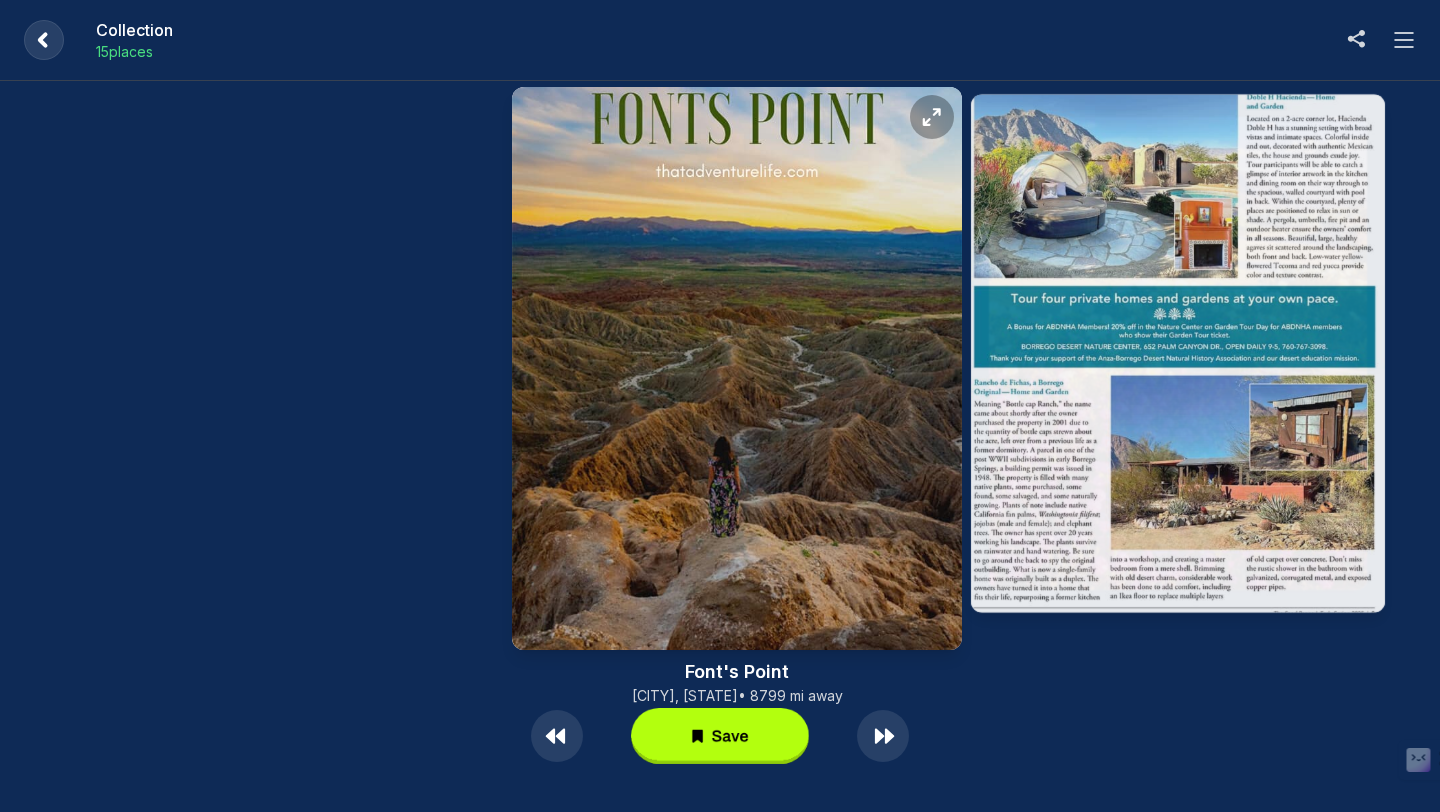 click at bounding box center [720, 760] 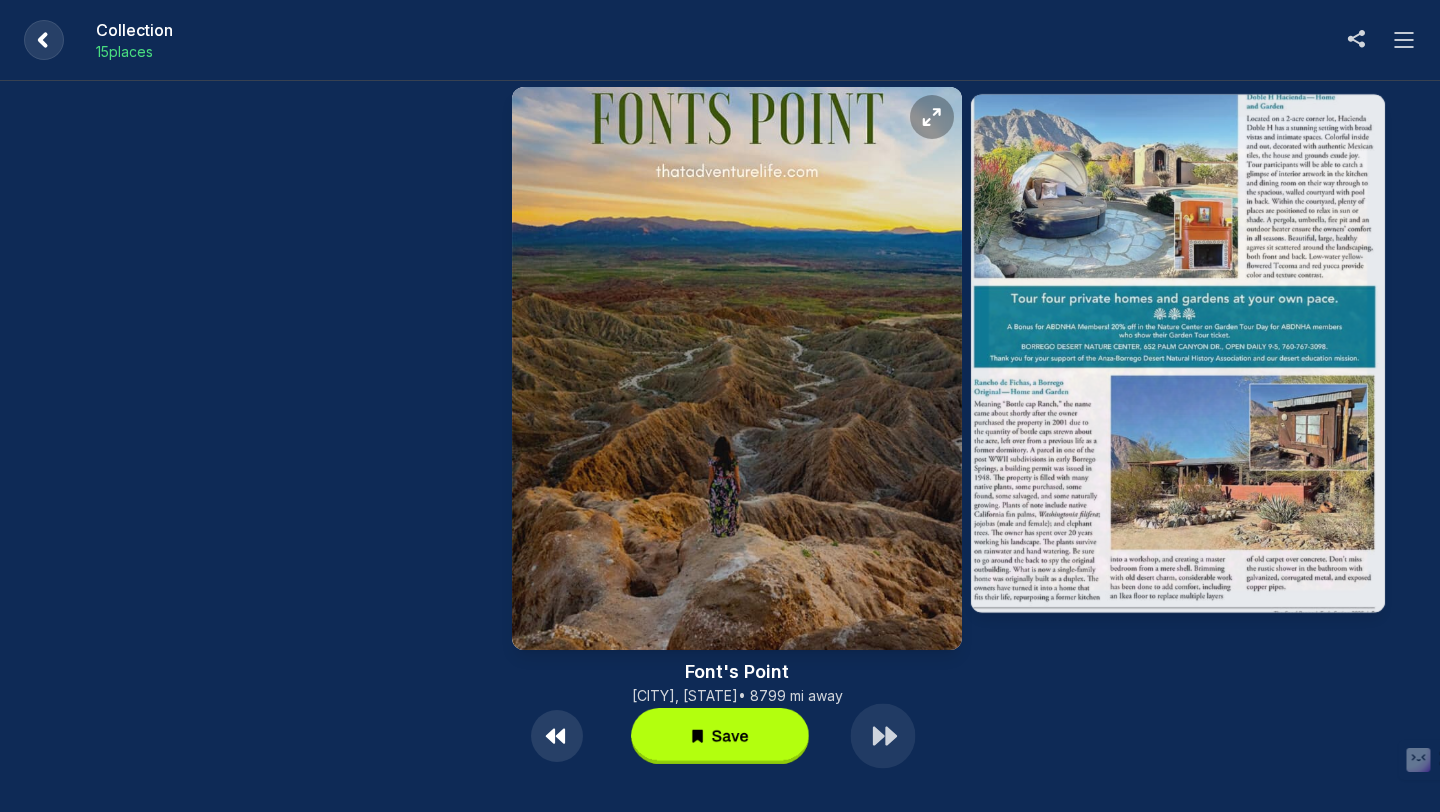 click 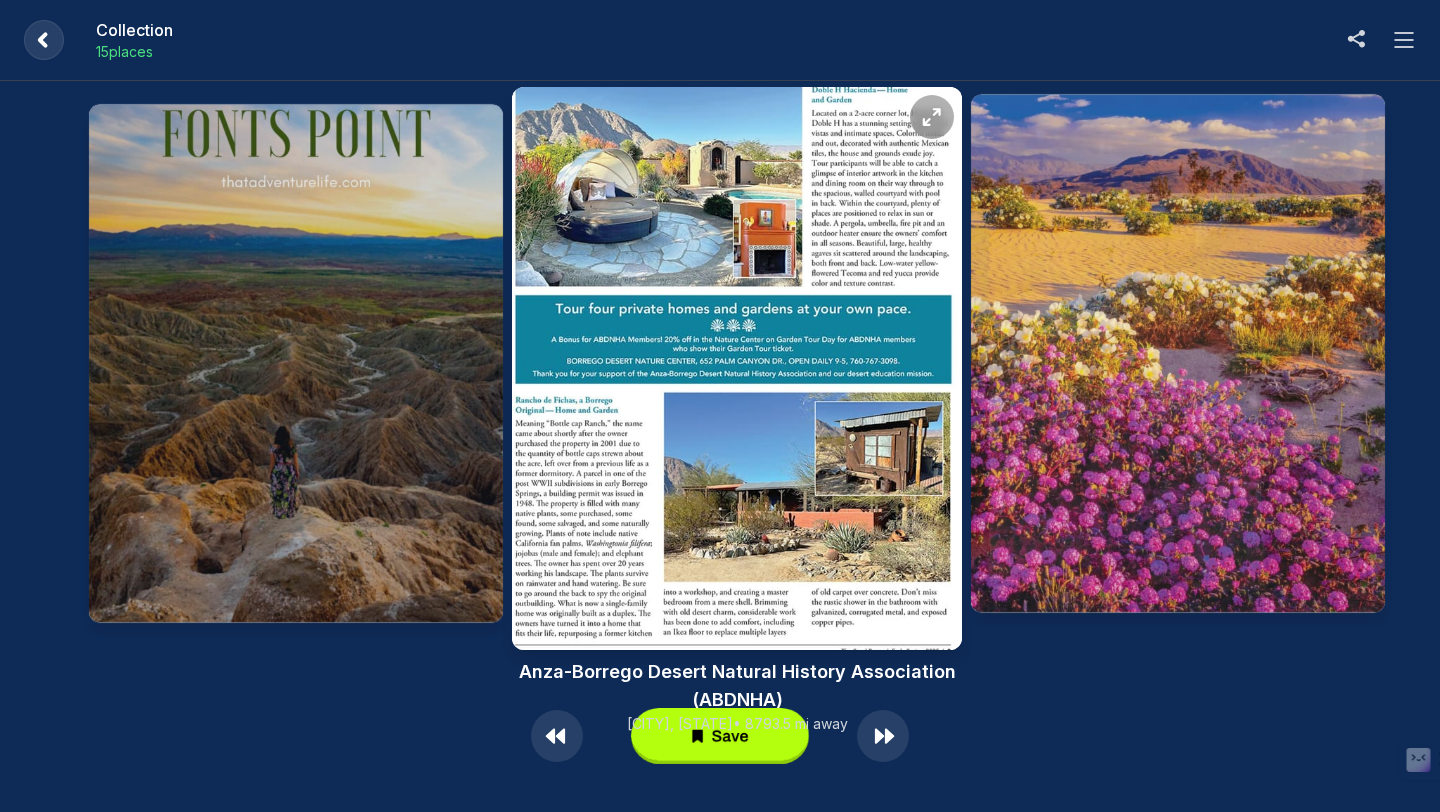 click on "[CITY], [STATE]  • [DISTANCE] away" at bounding box center (737, 723) 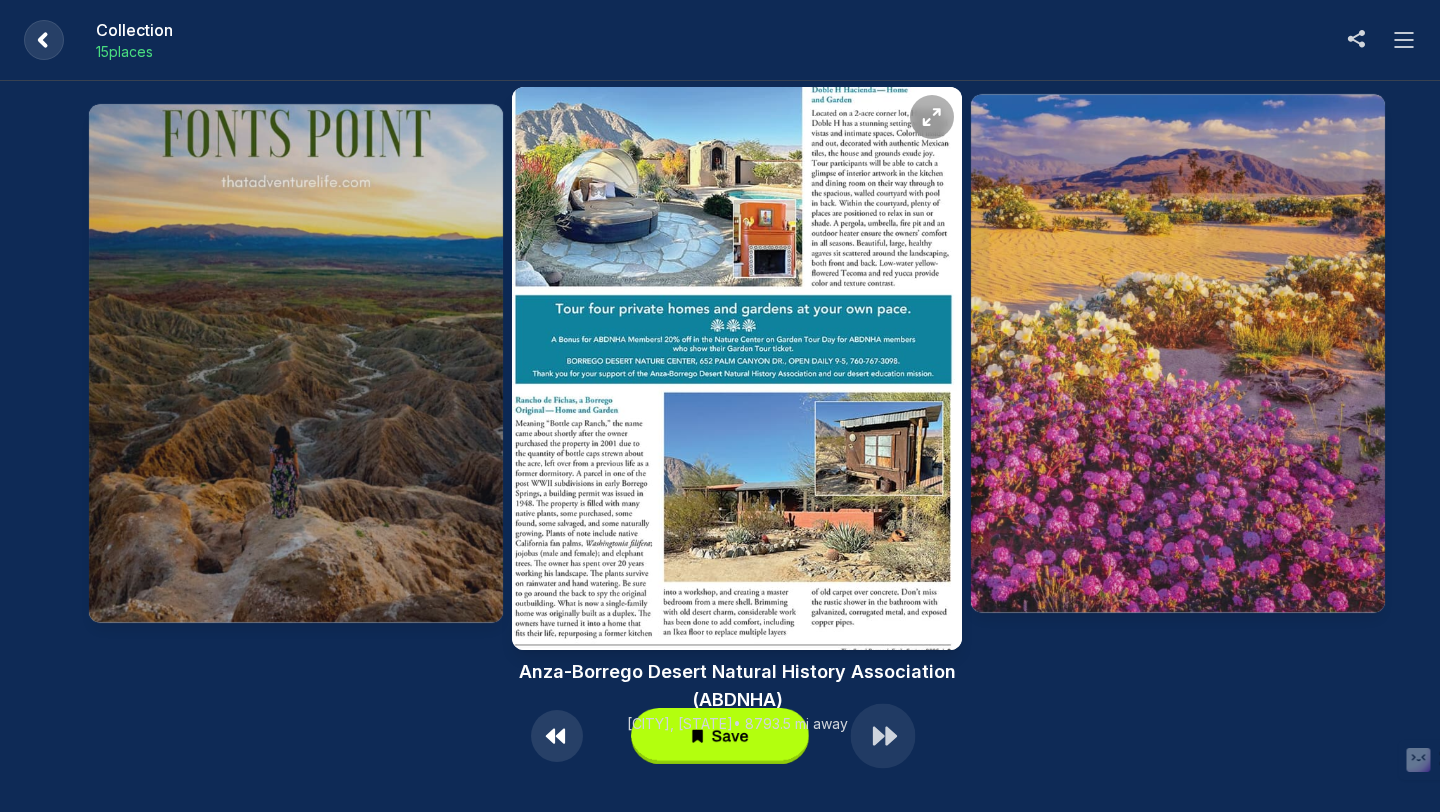 click 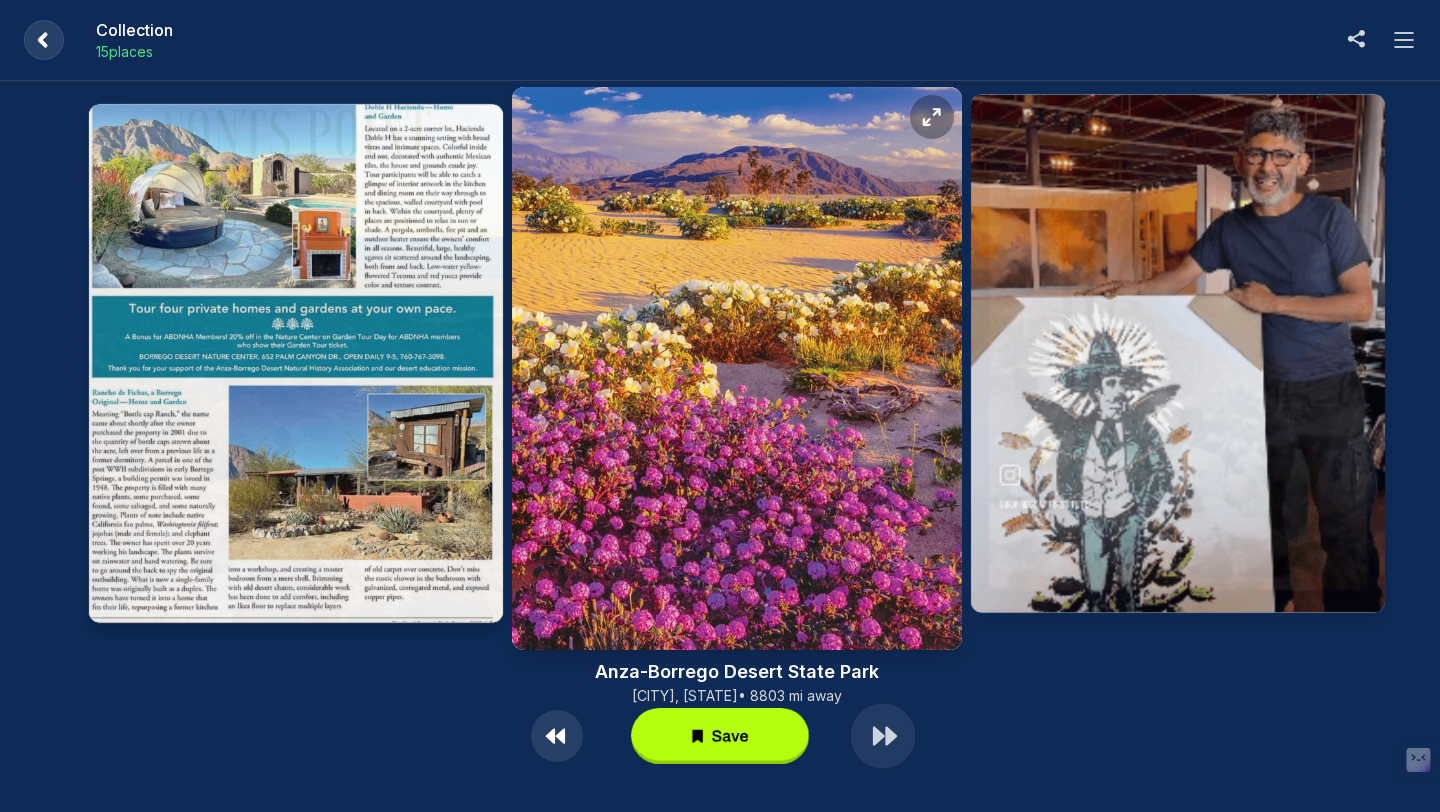 click 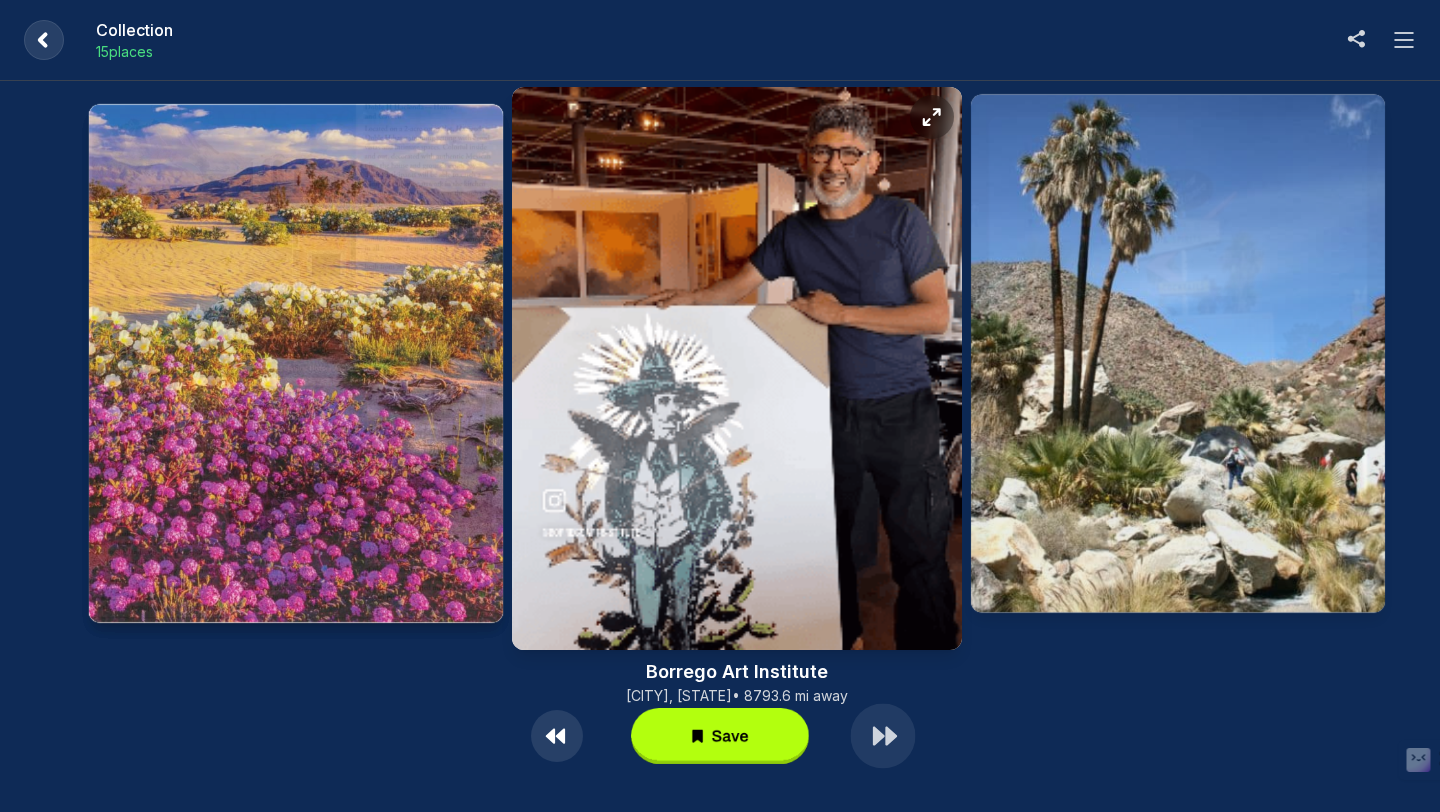 click 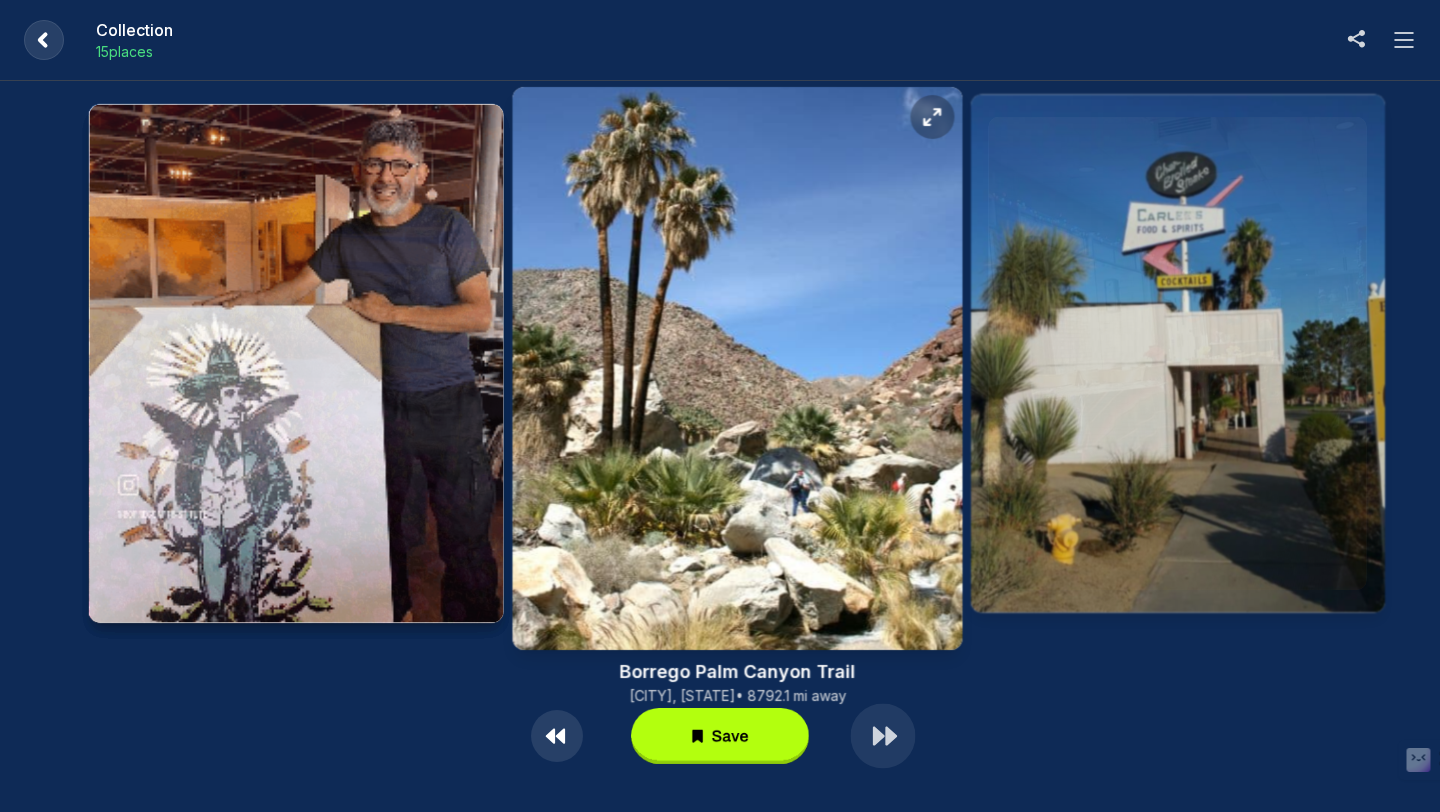click 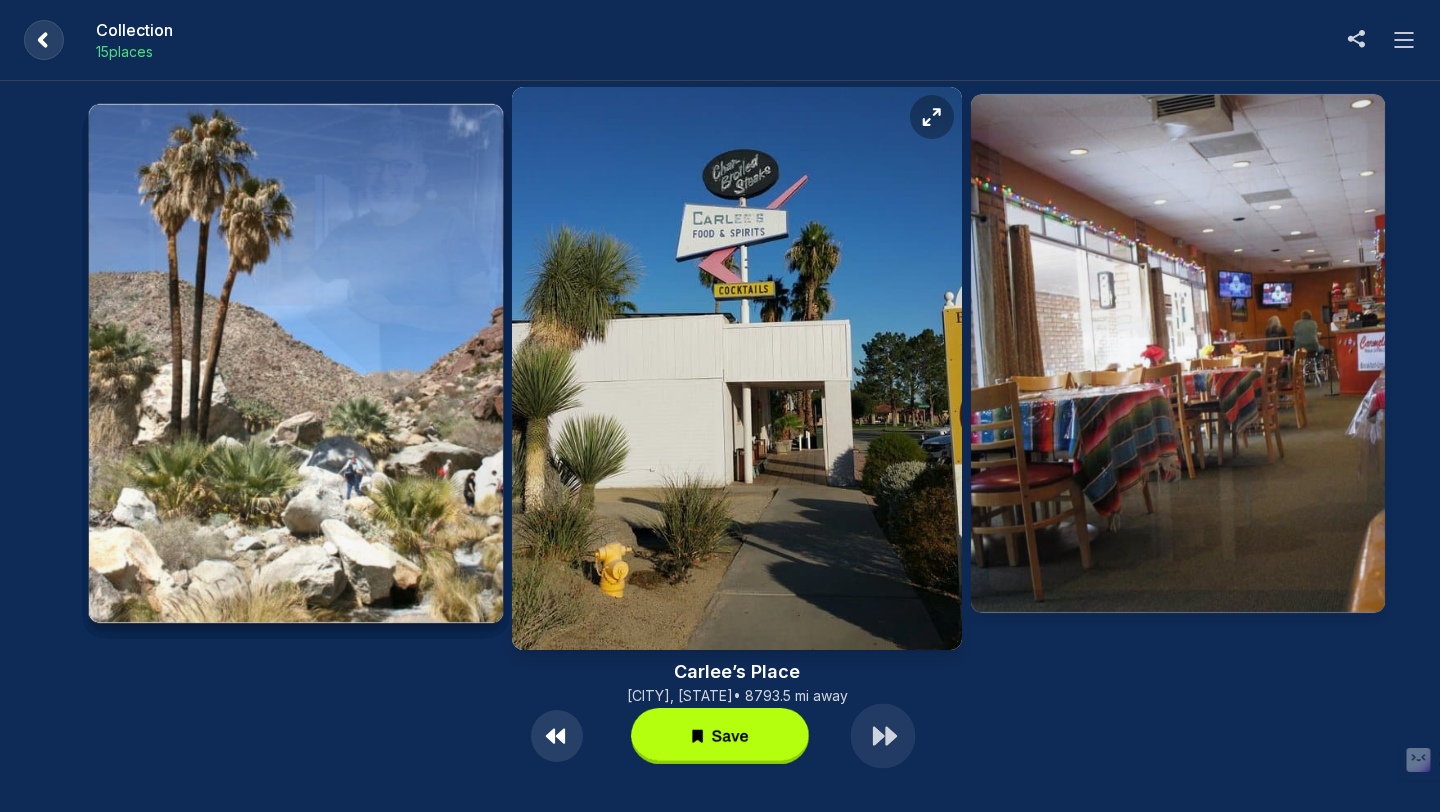 click 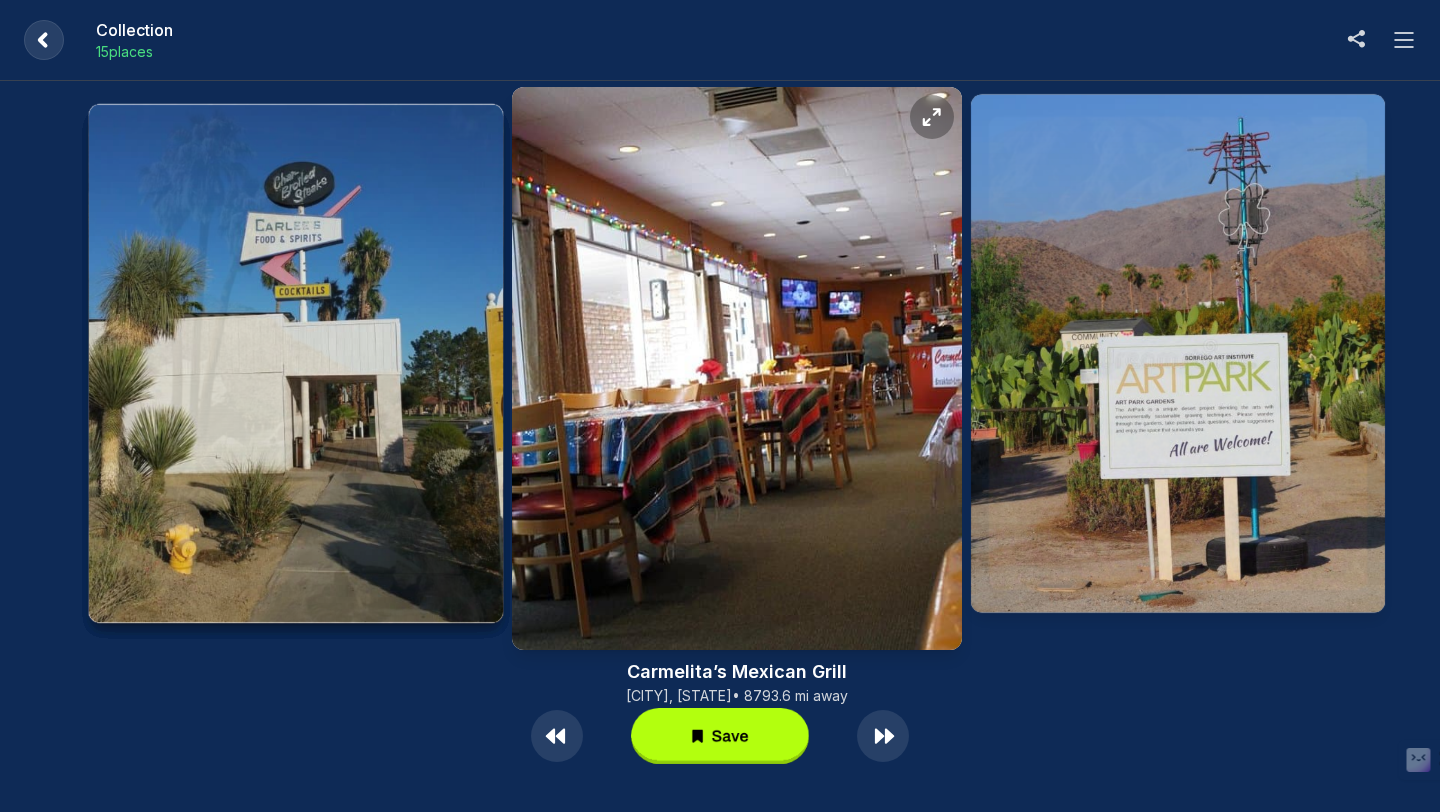 click 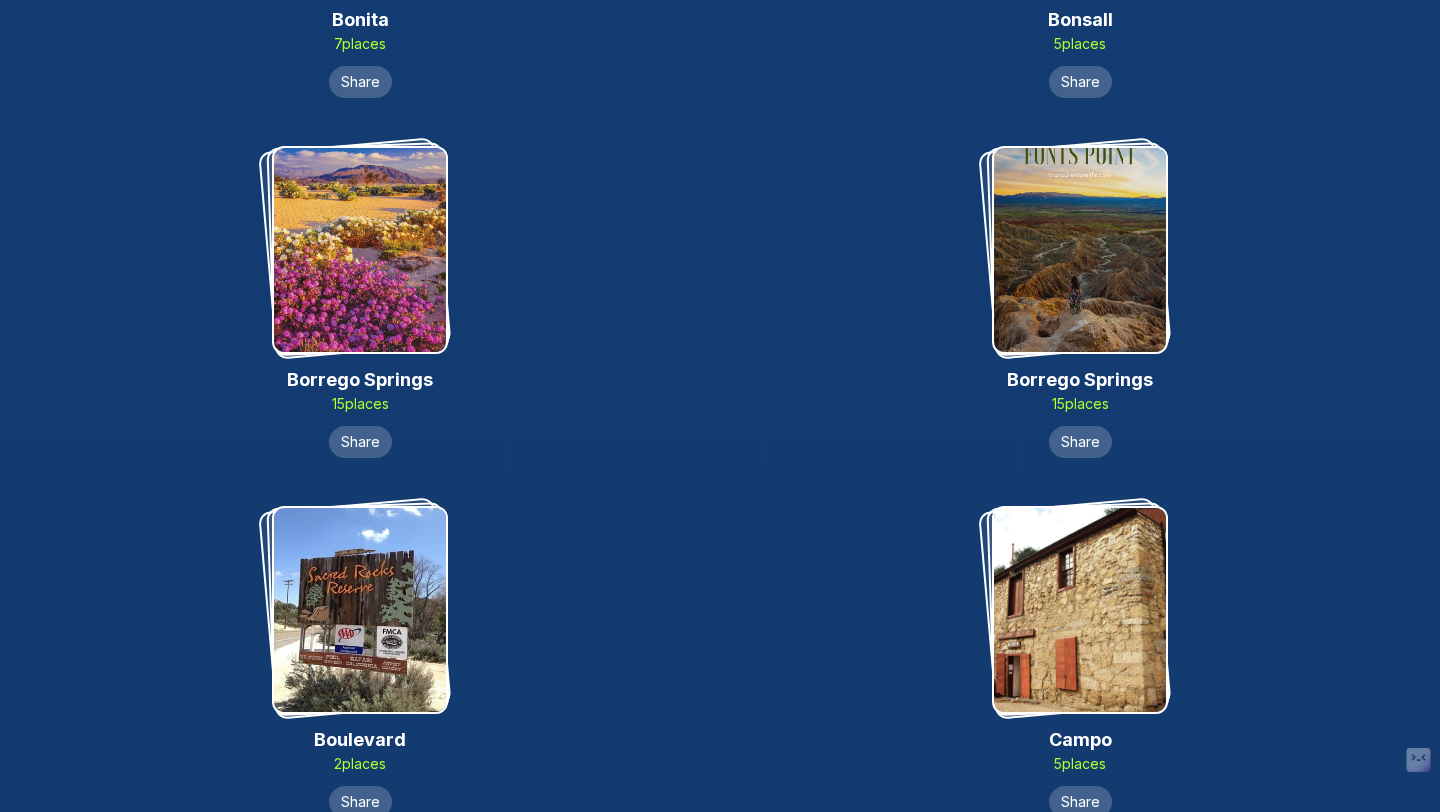 scroll, scrollTop: 2023, scrollLeft: 0, axis: vertical 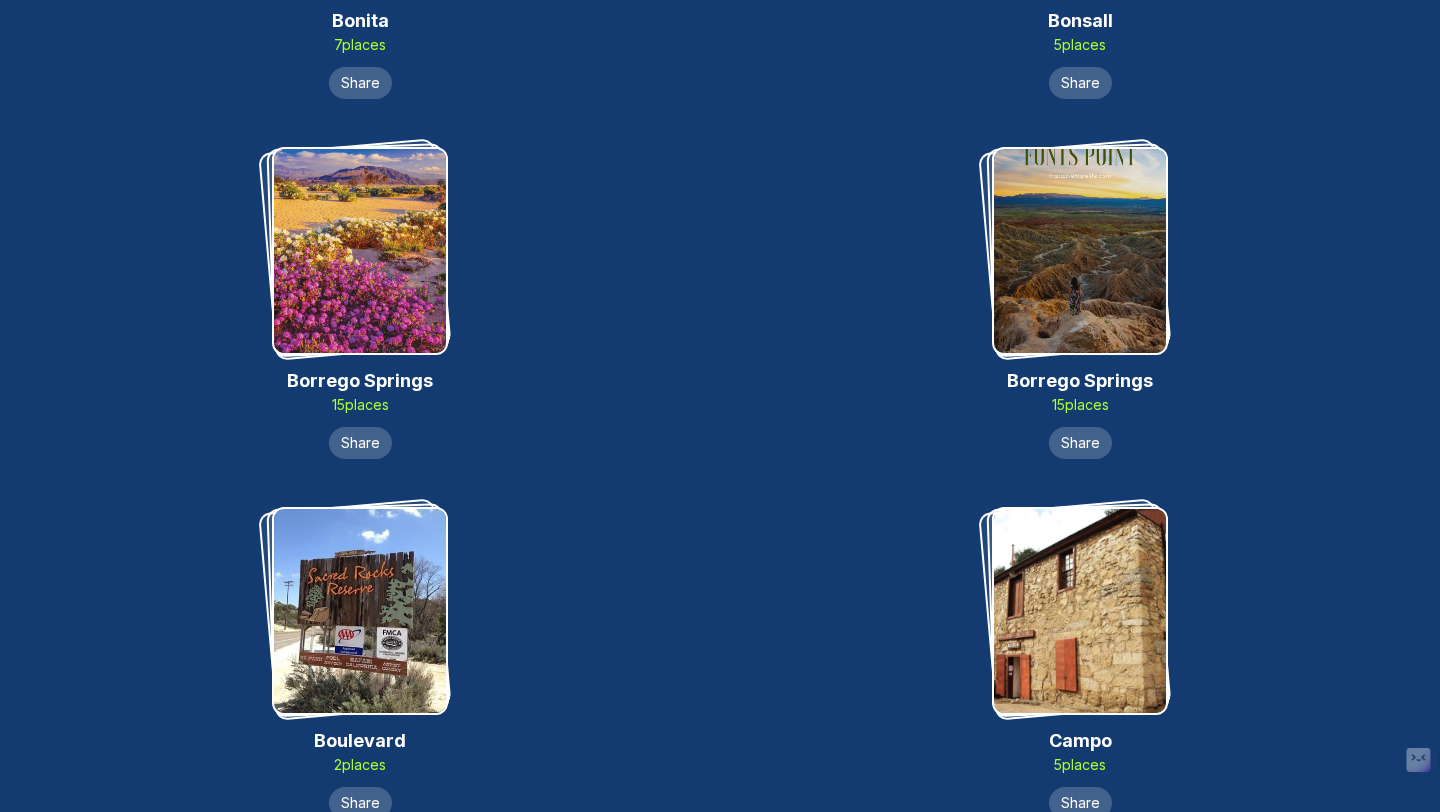 click at bounding box center [360, 251] 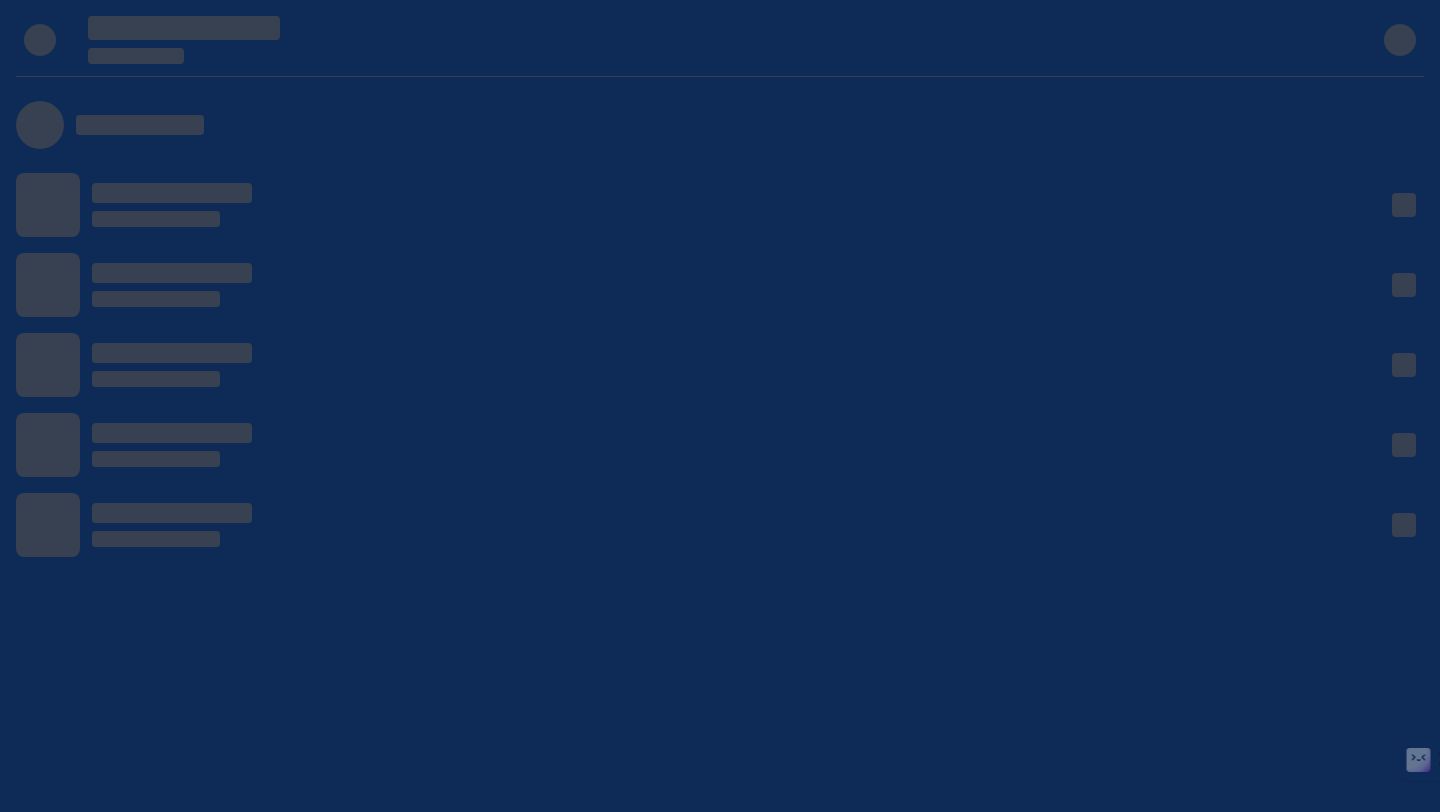 scroll, scrollTop: 0, scrollLeft: 0, axis: both 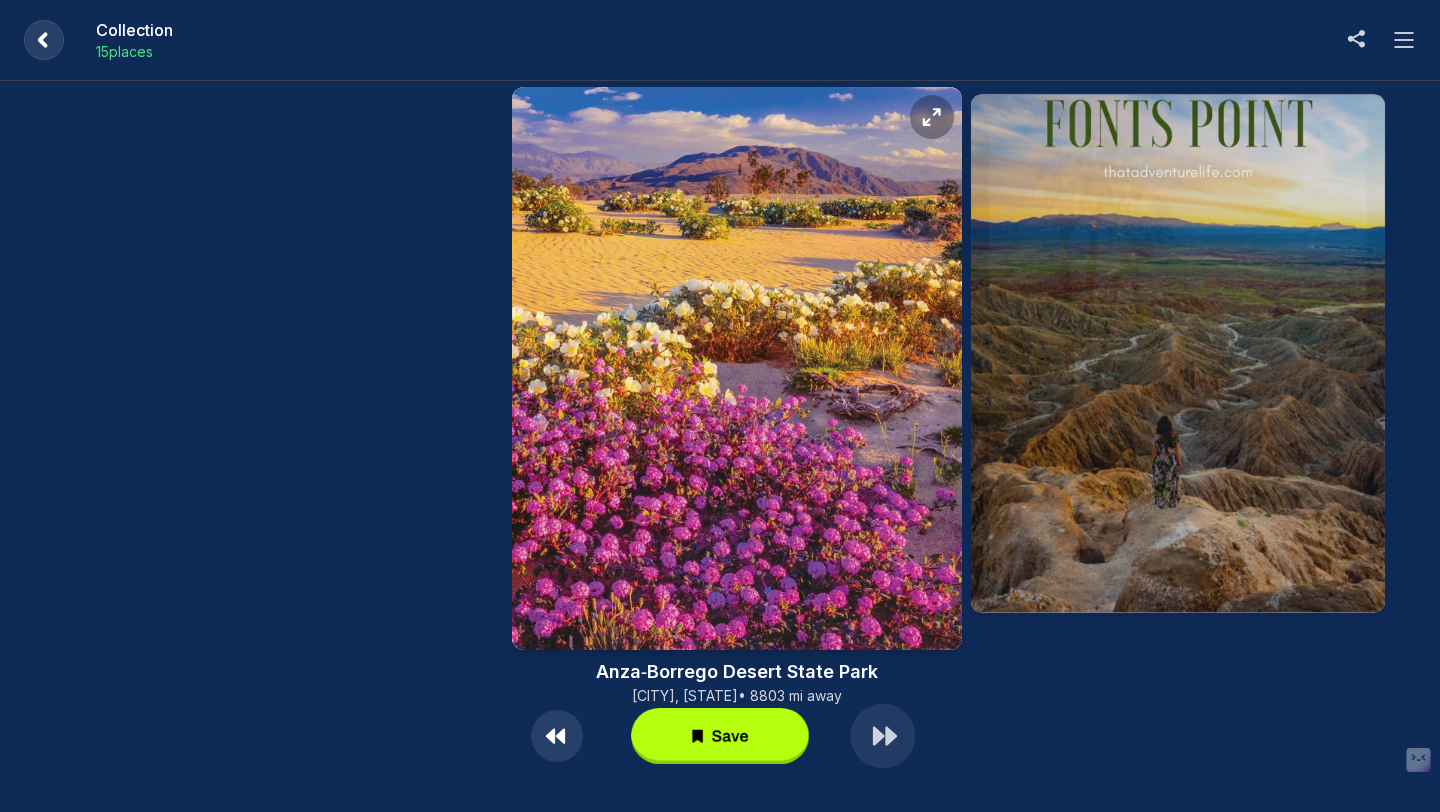 click 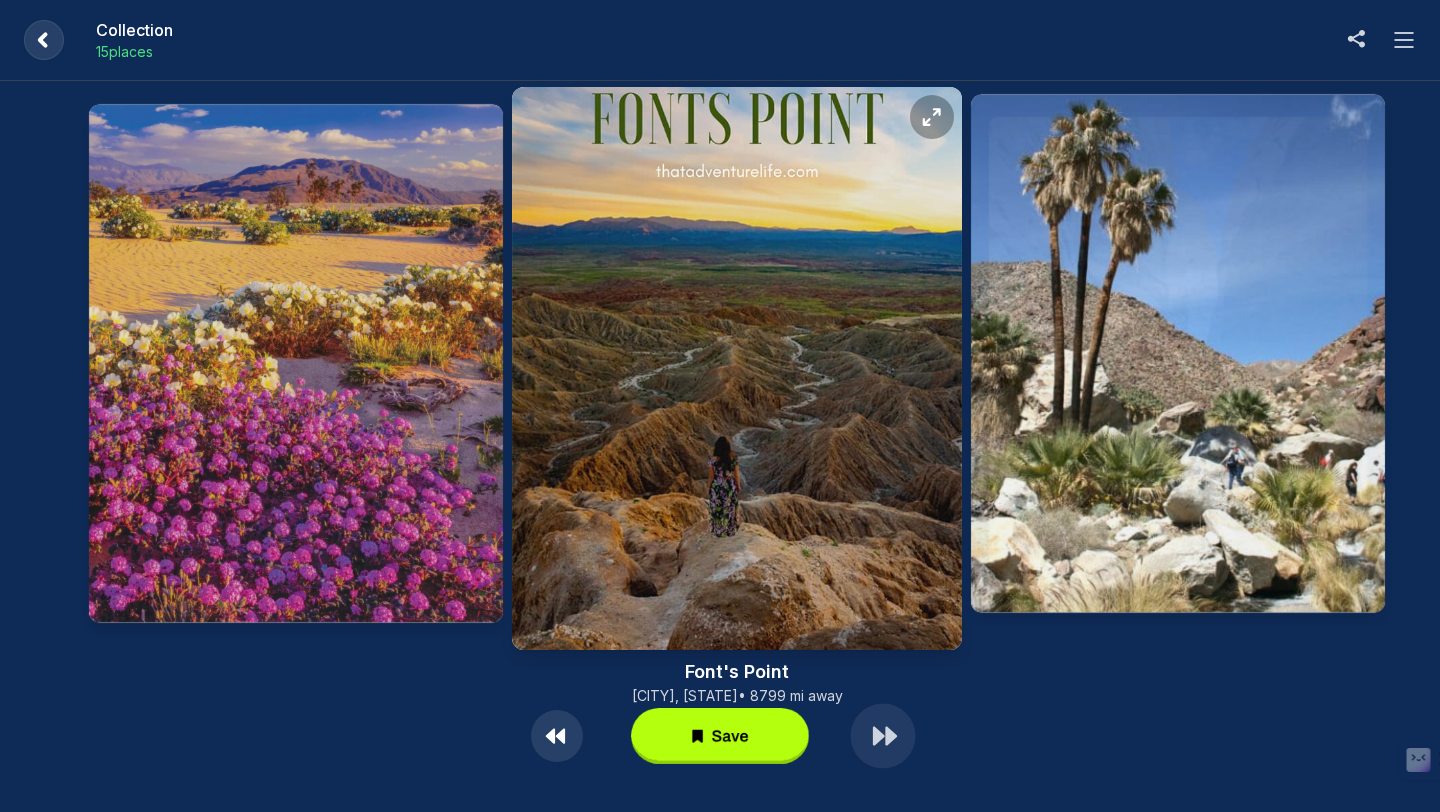 click 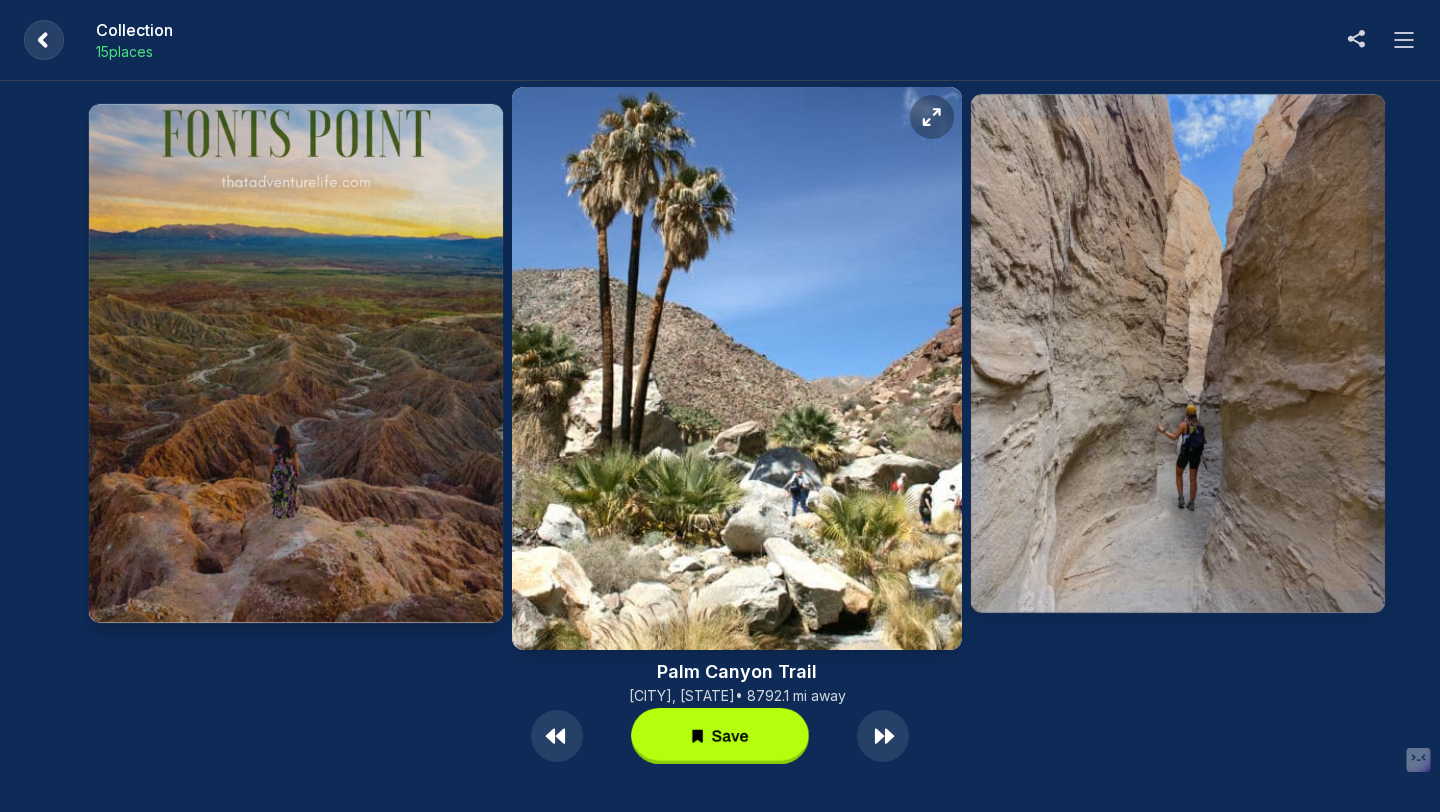 click 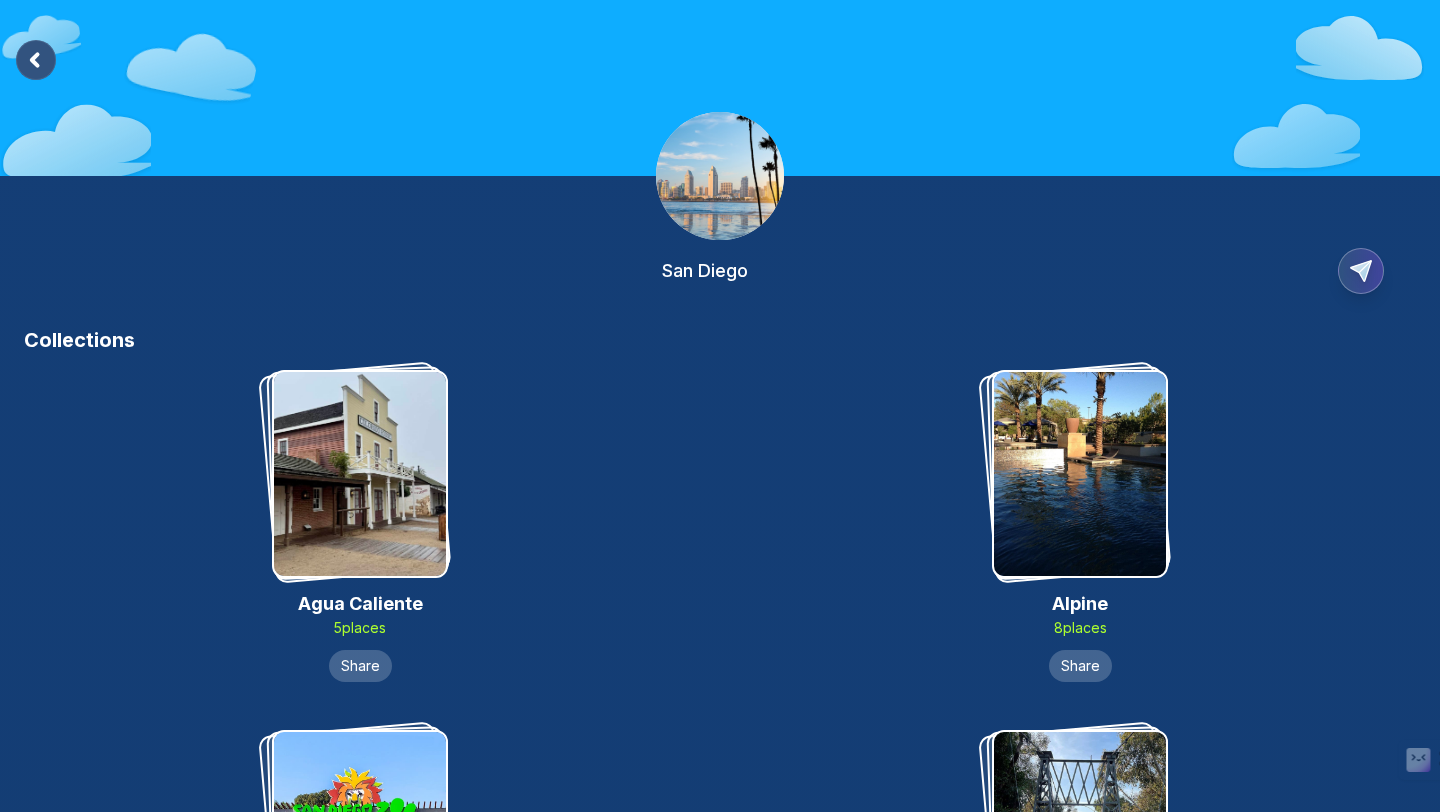 scroll, scrollTop: 2023, scrollLeft: 0, axis: vertical 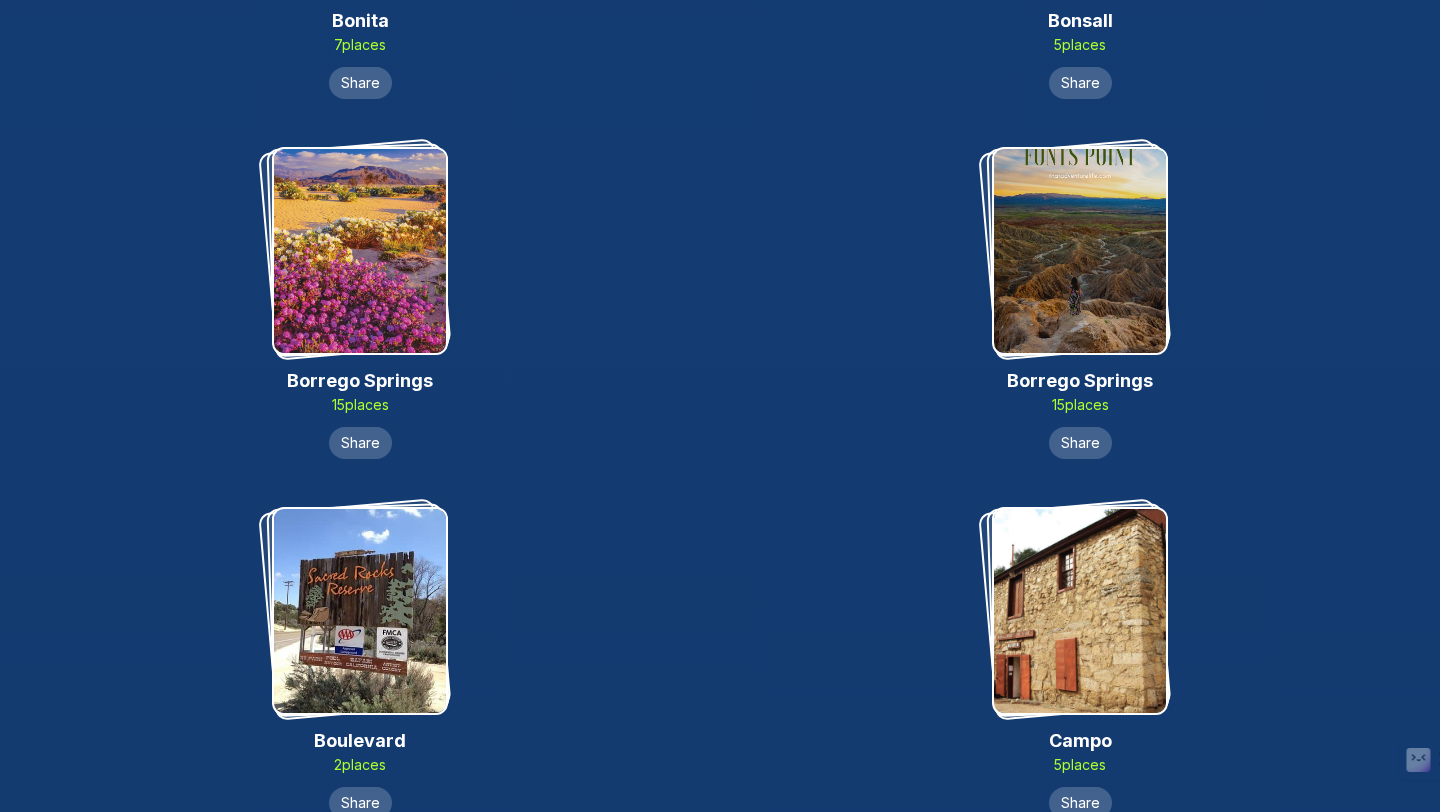 click at bounding box center (1080, 251) 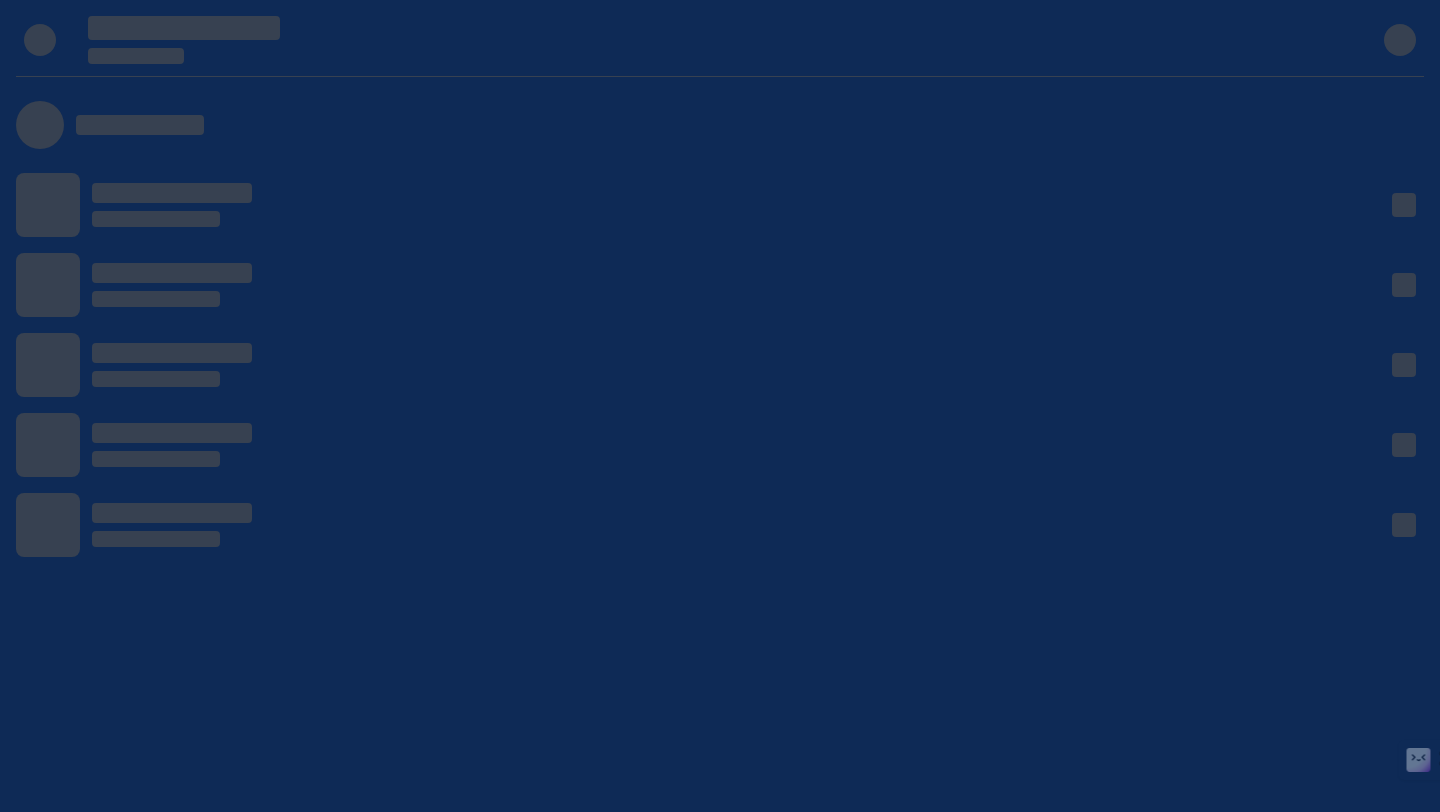 scroll, scrollTop: 0, scrollLeft: 0, axis: both 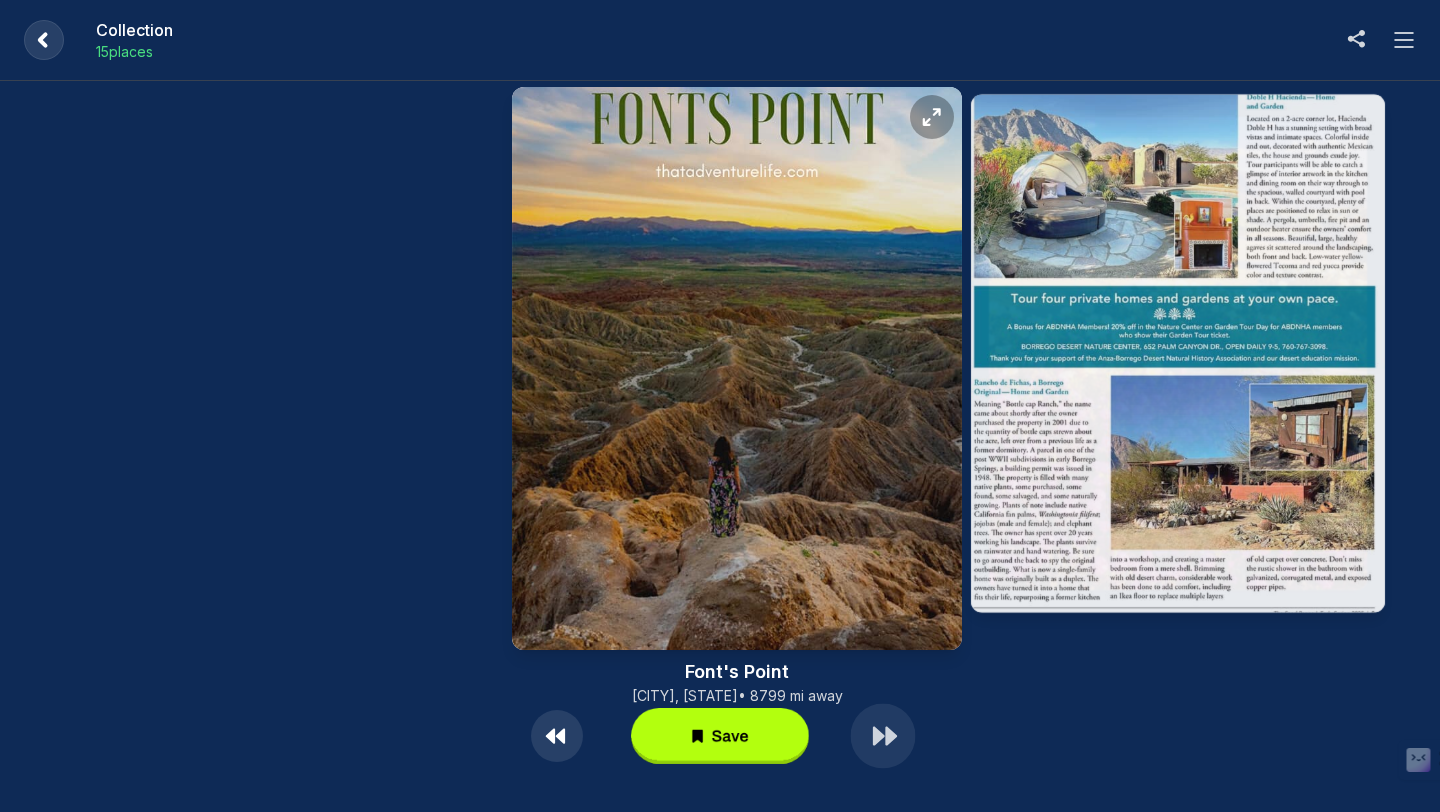 click 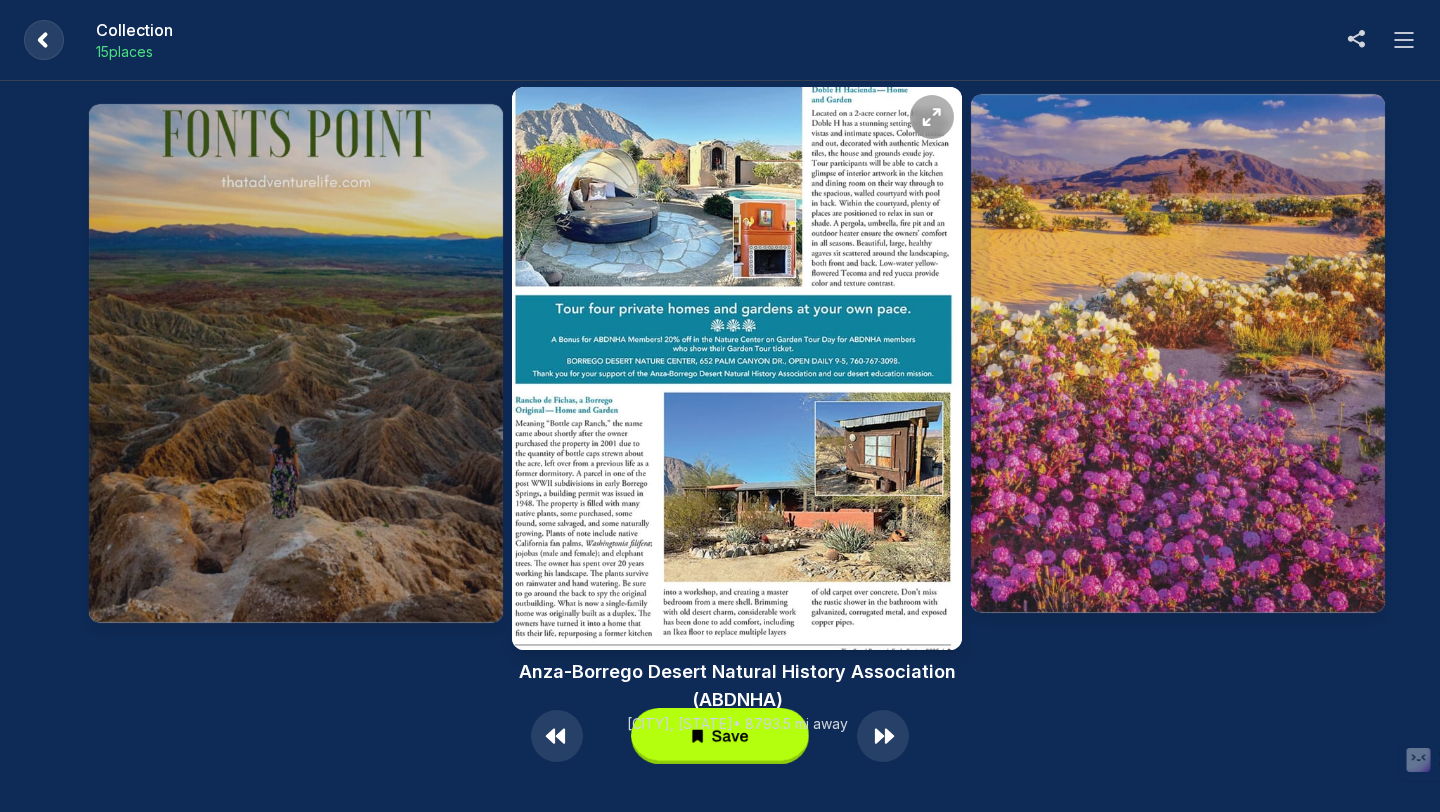 click on "[CITY], [STATE]  • [DISTANCE] away" at bounding box center (737, 723) 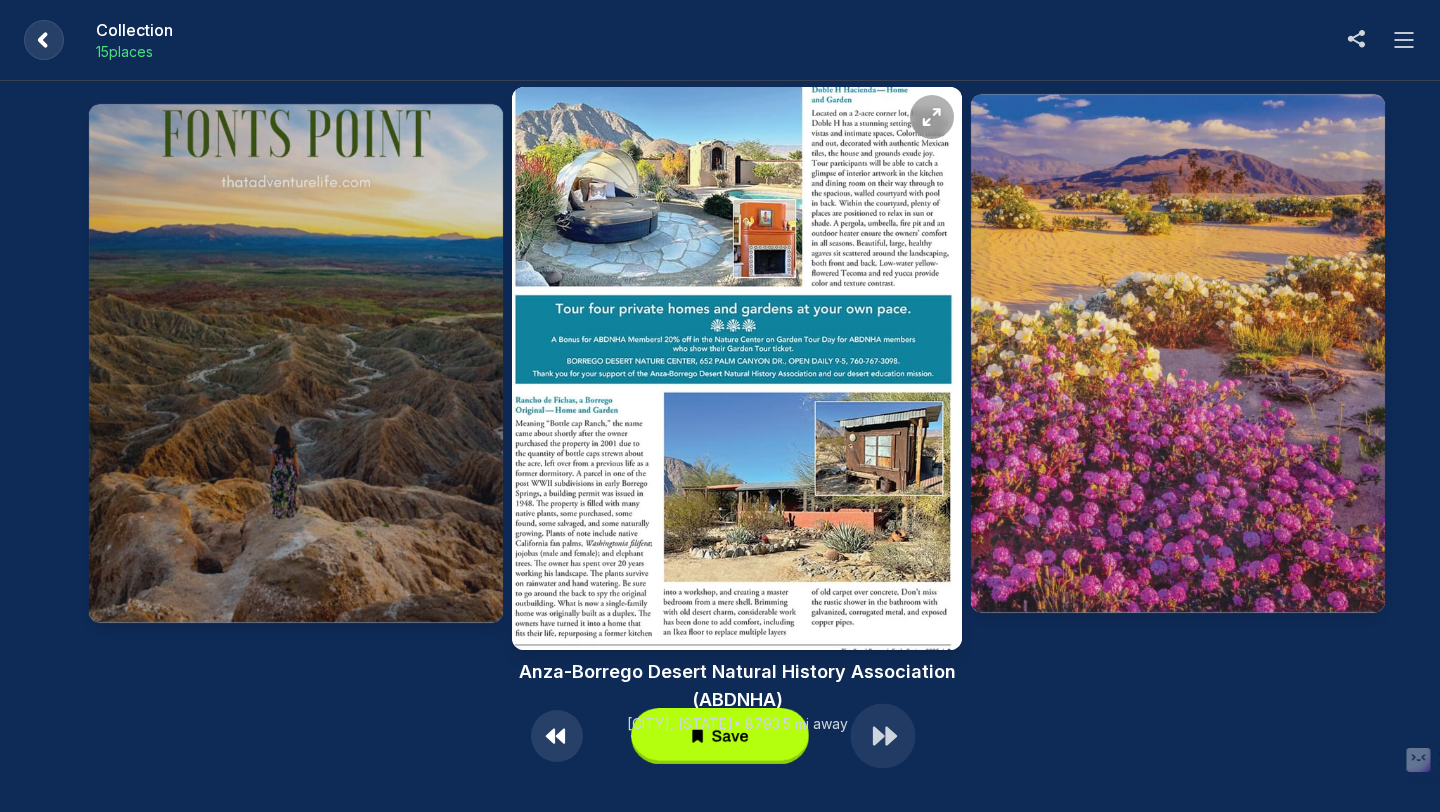 click 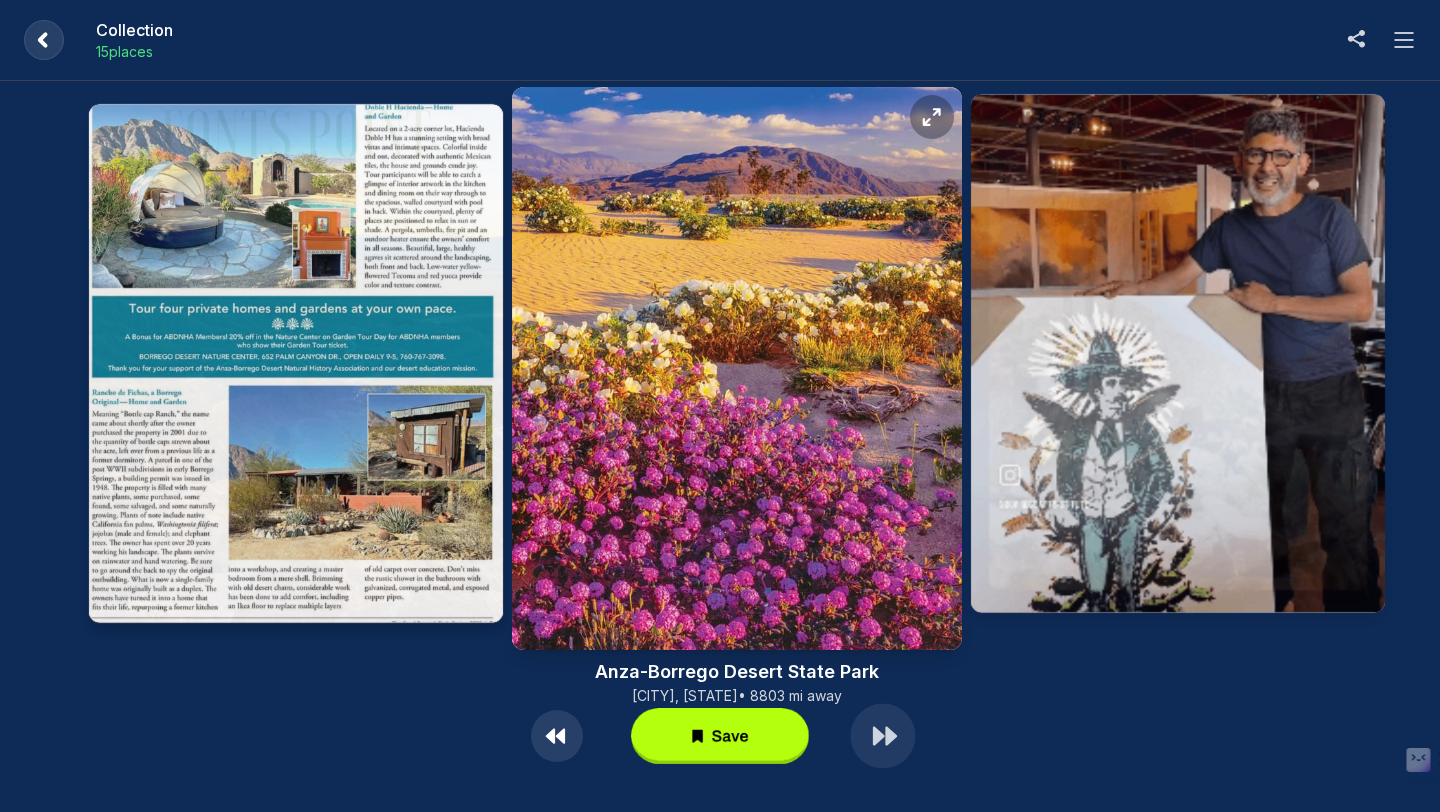 click 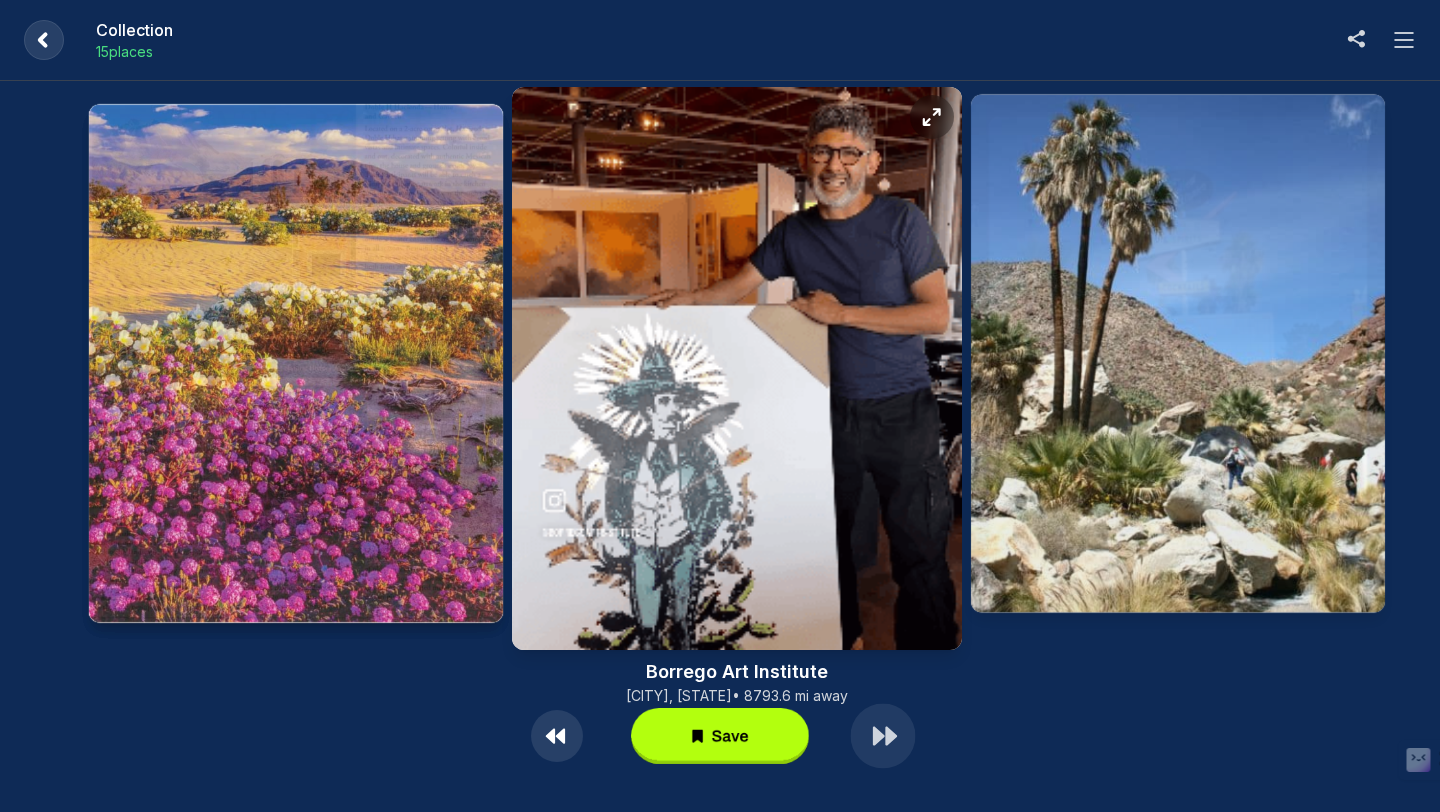 click 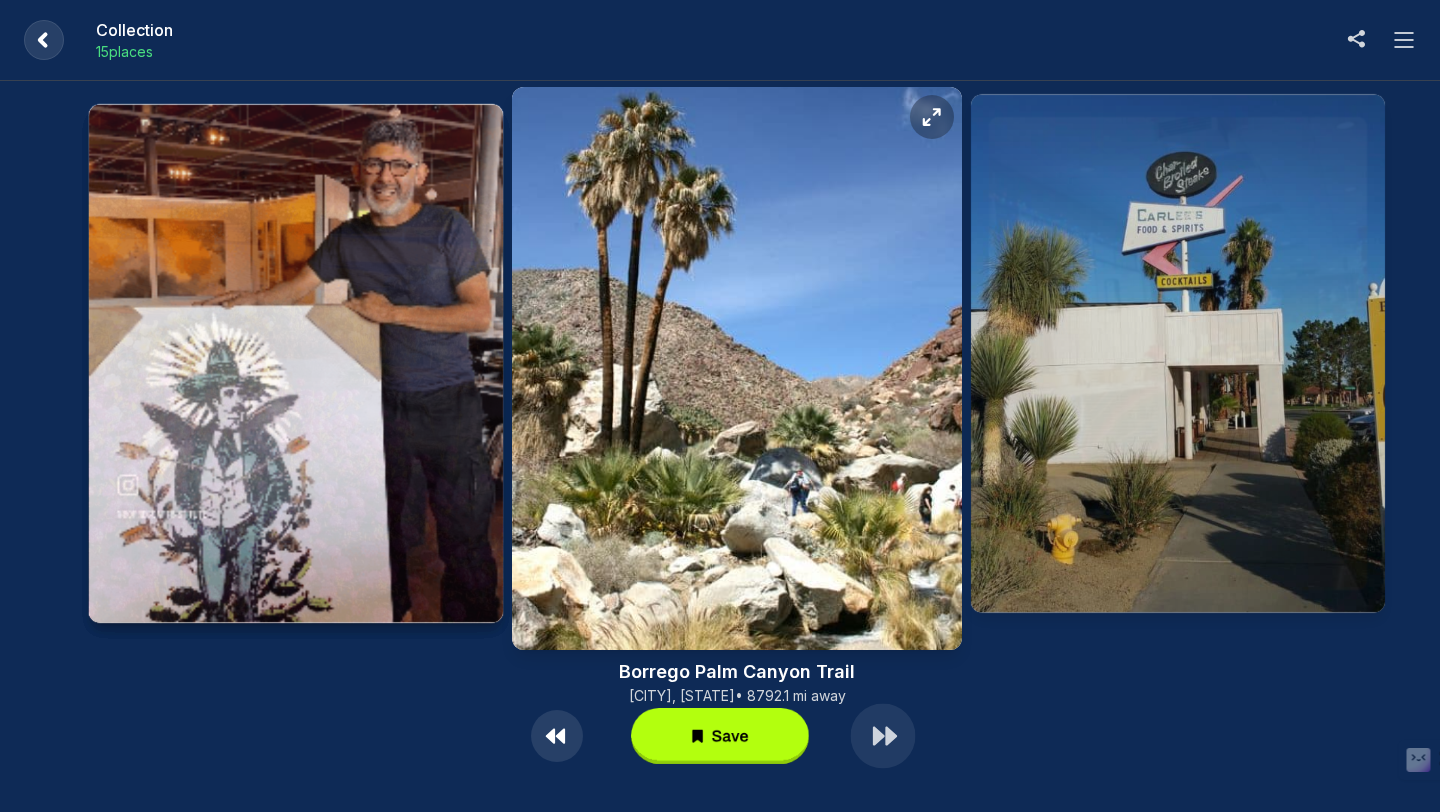click 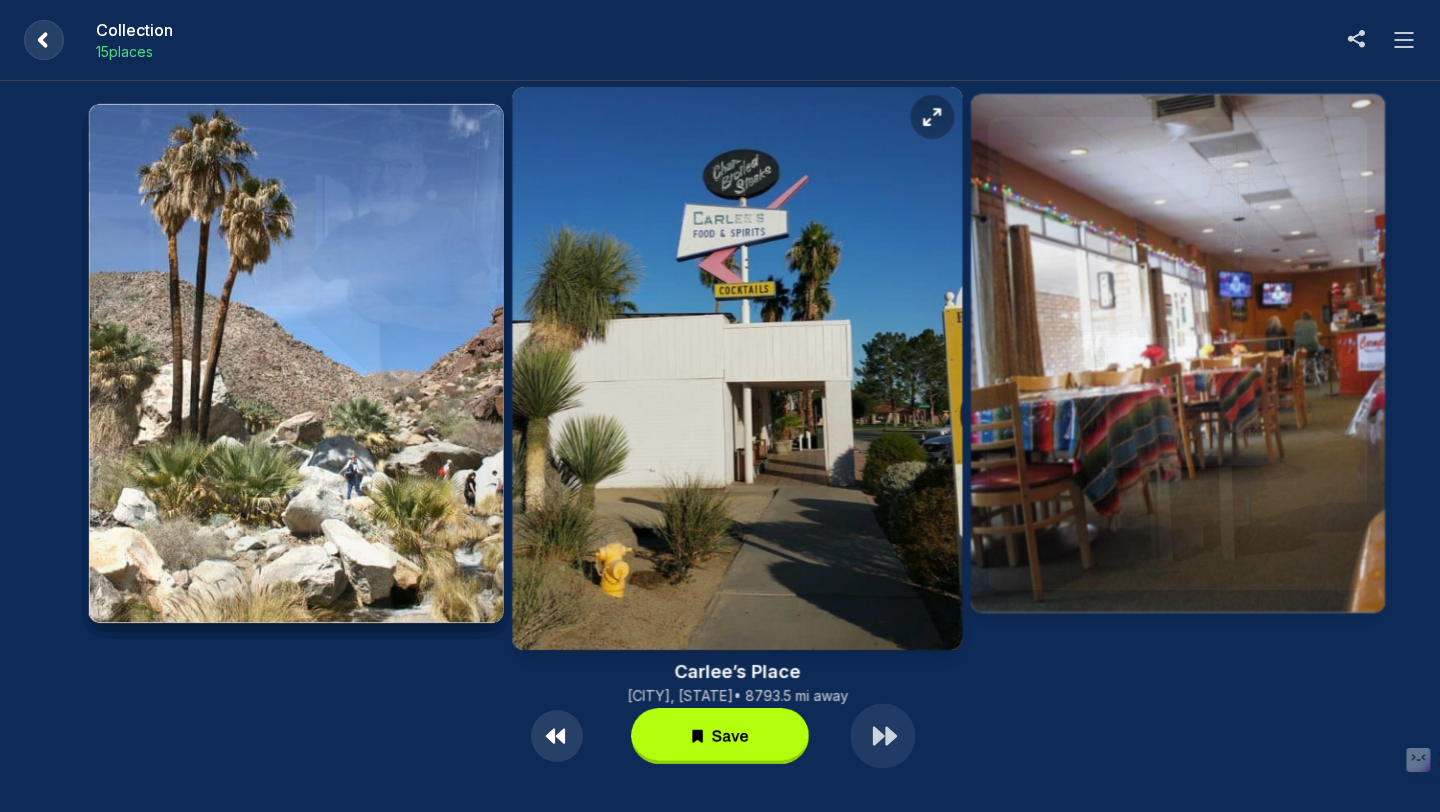 click 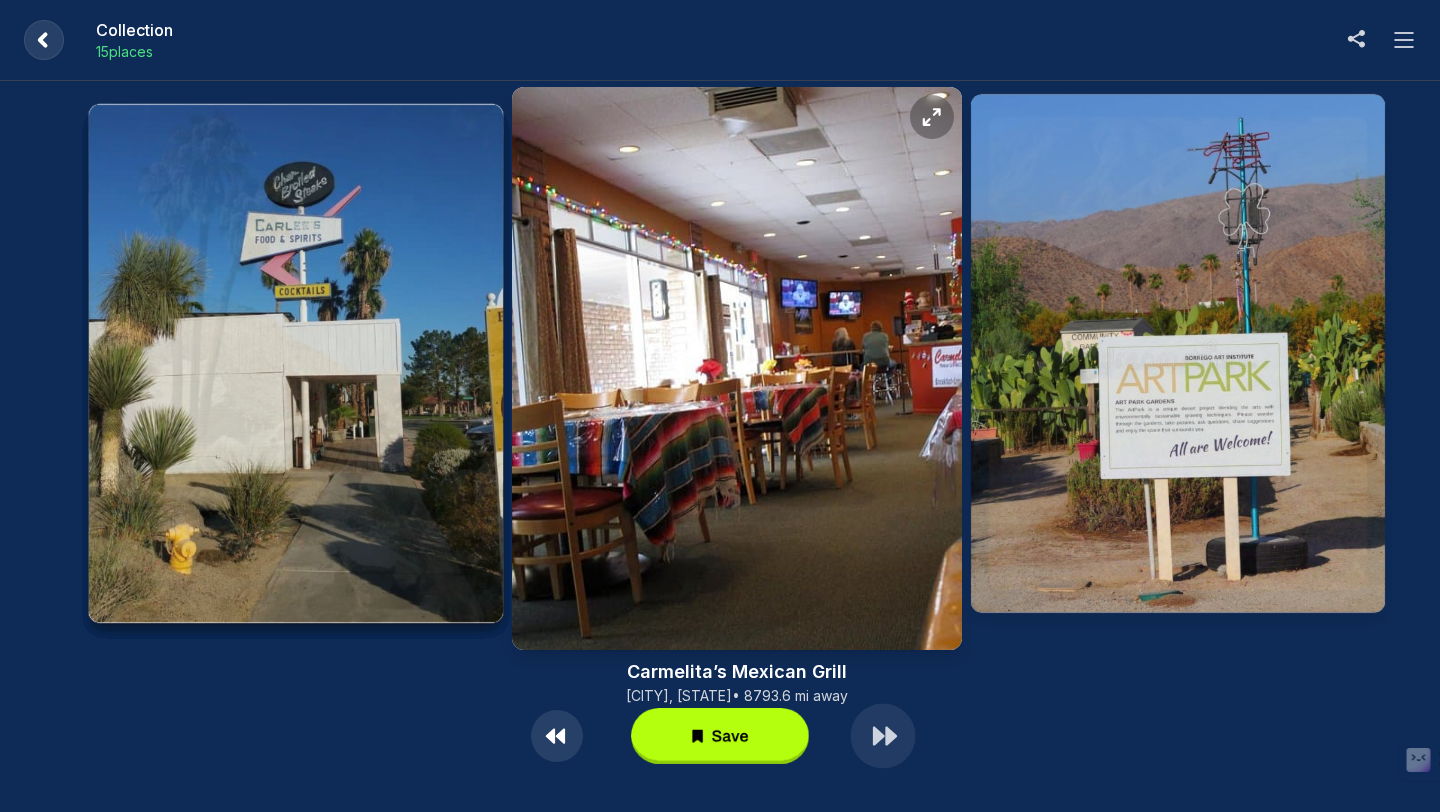 click 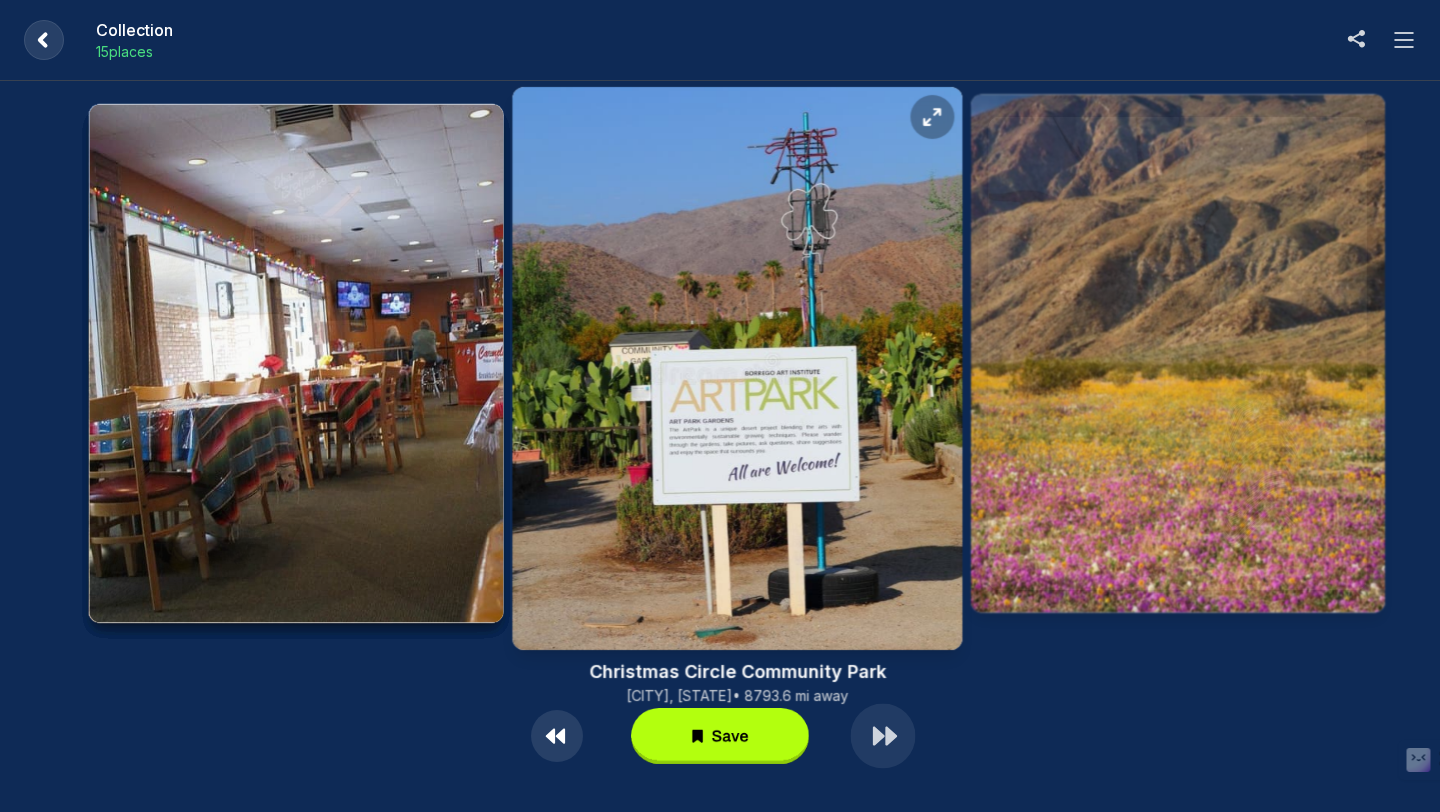 click 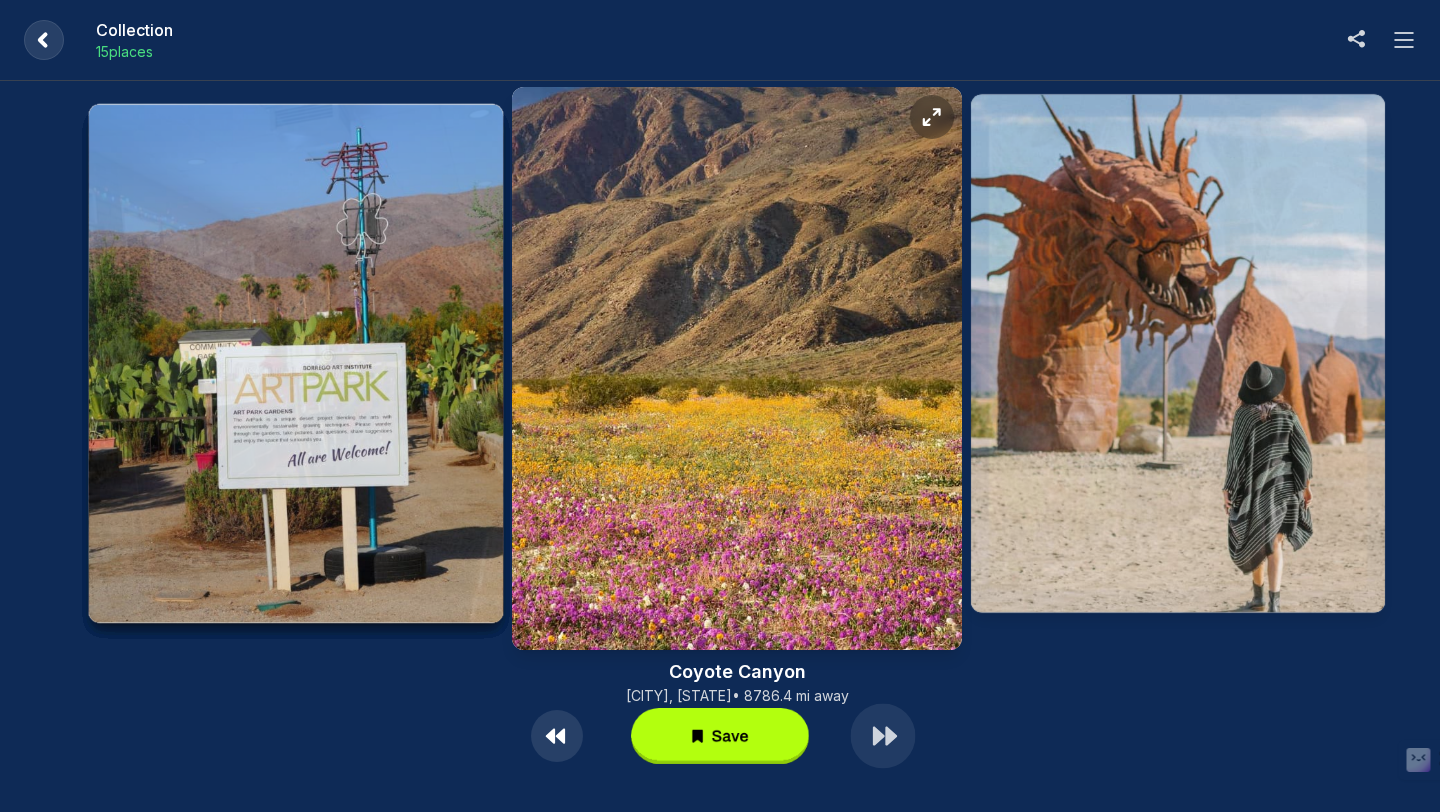 click 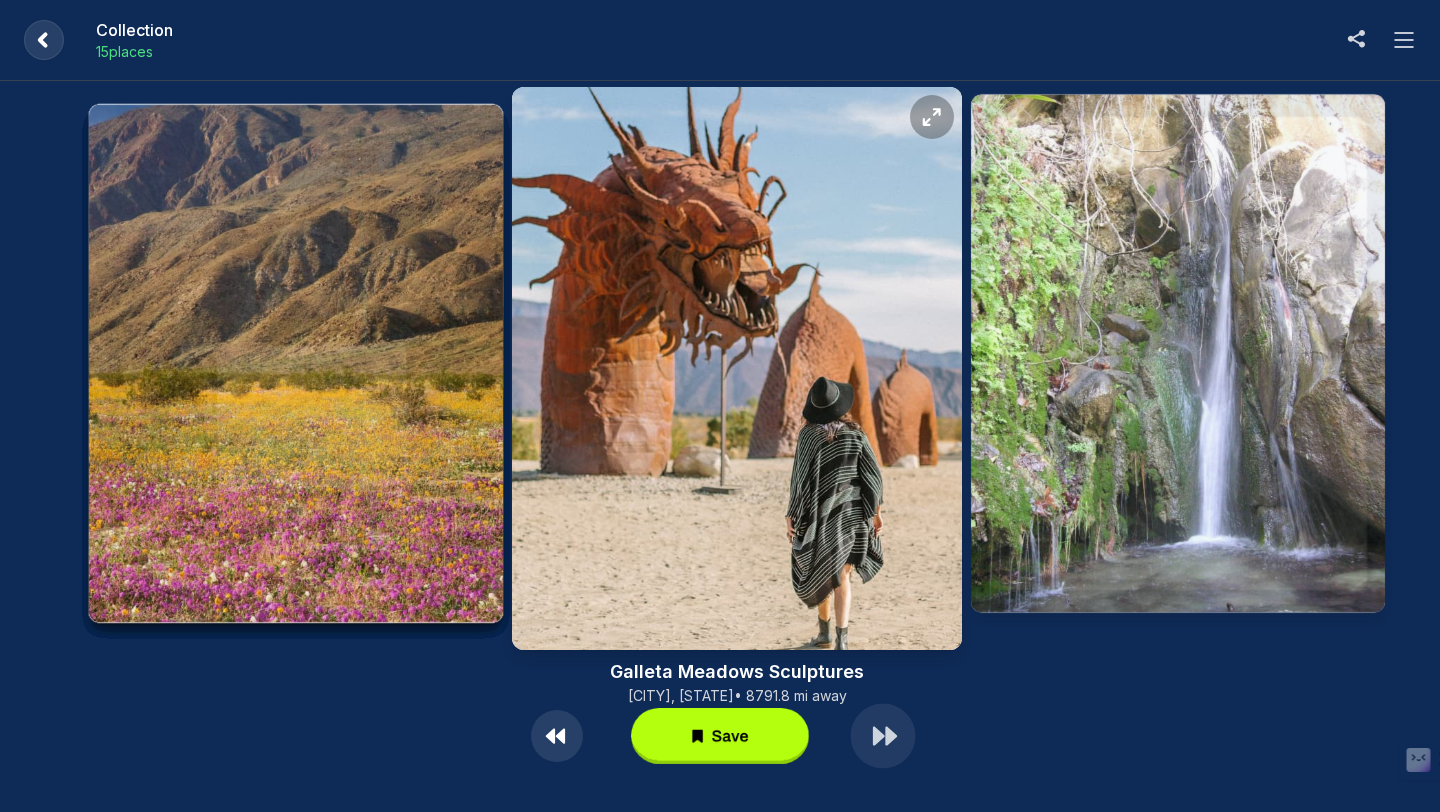 click 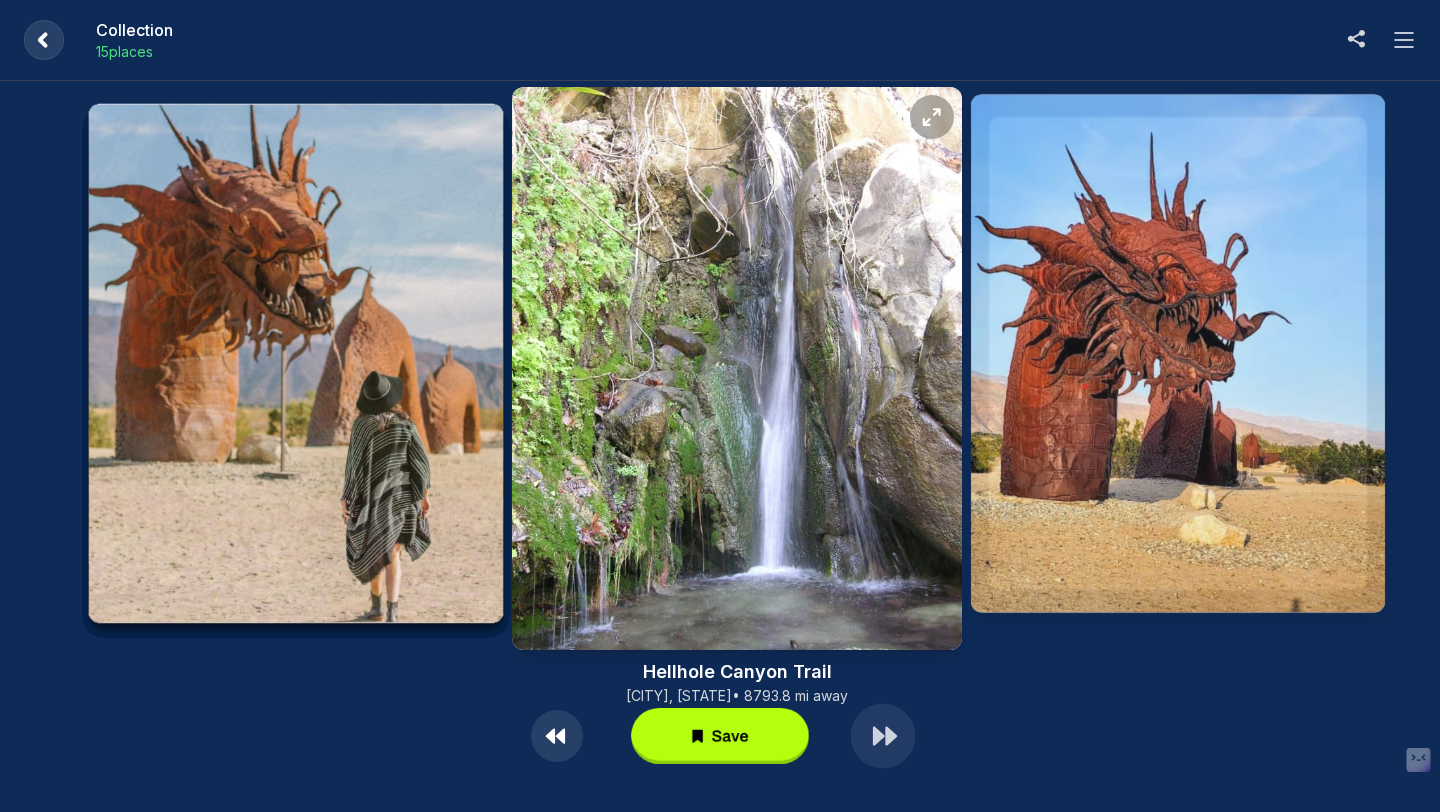 click 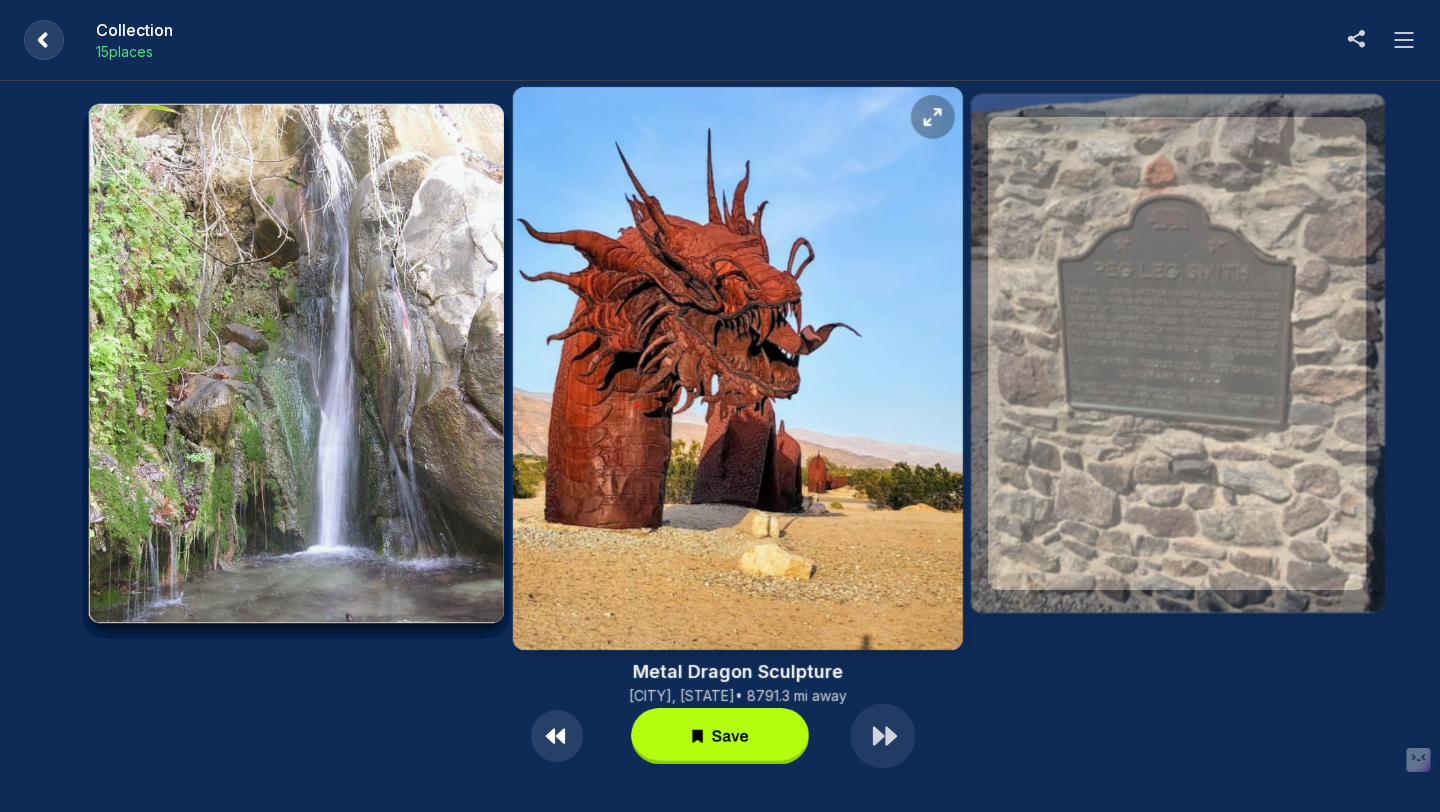 click 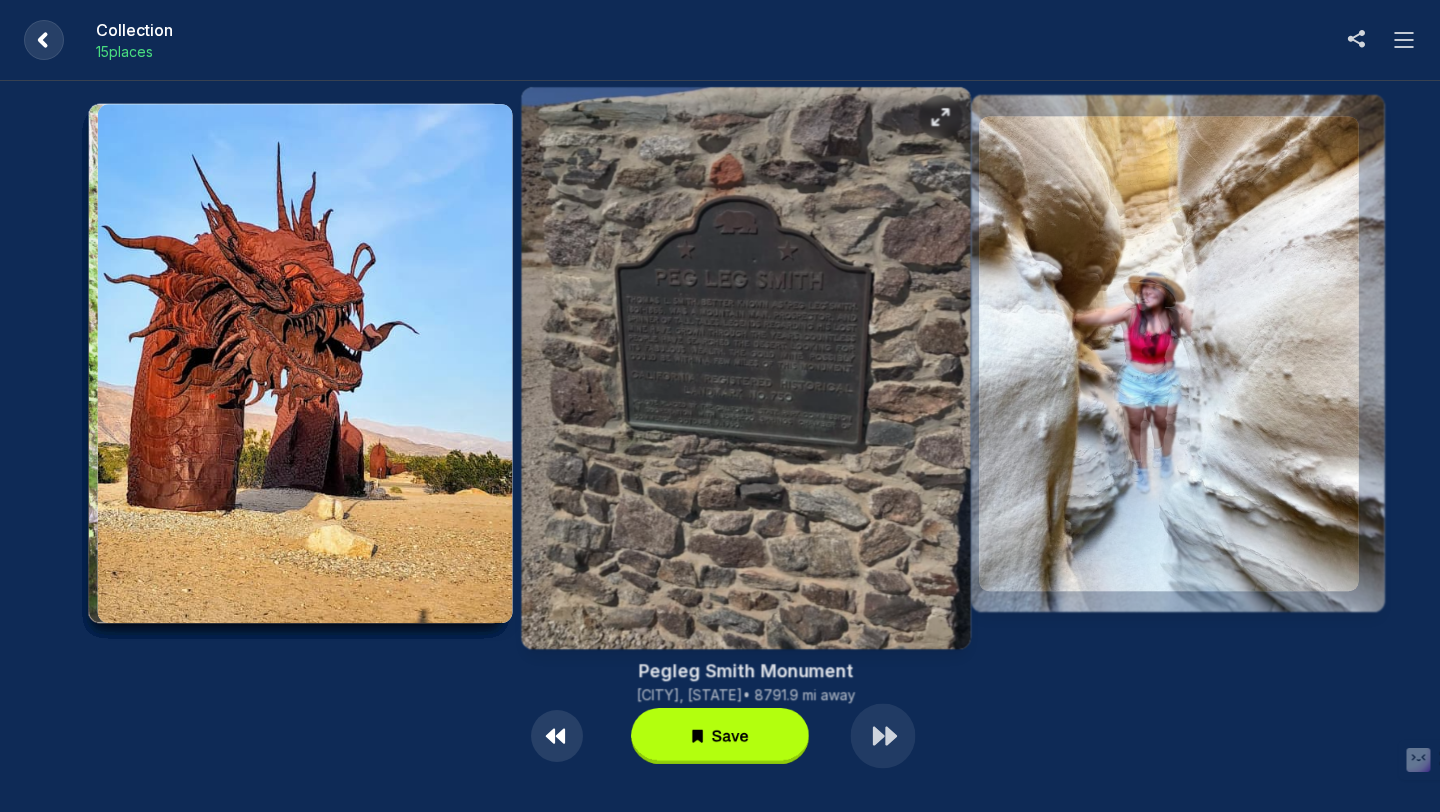 click 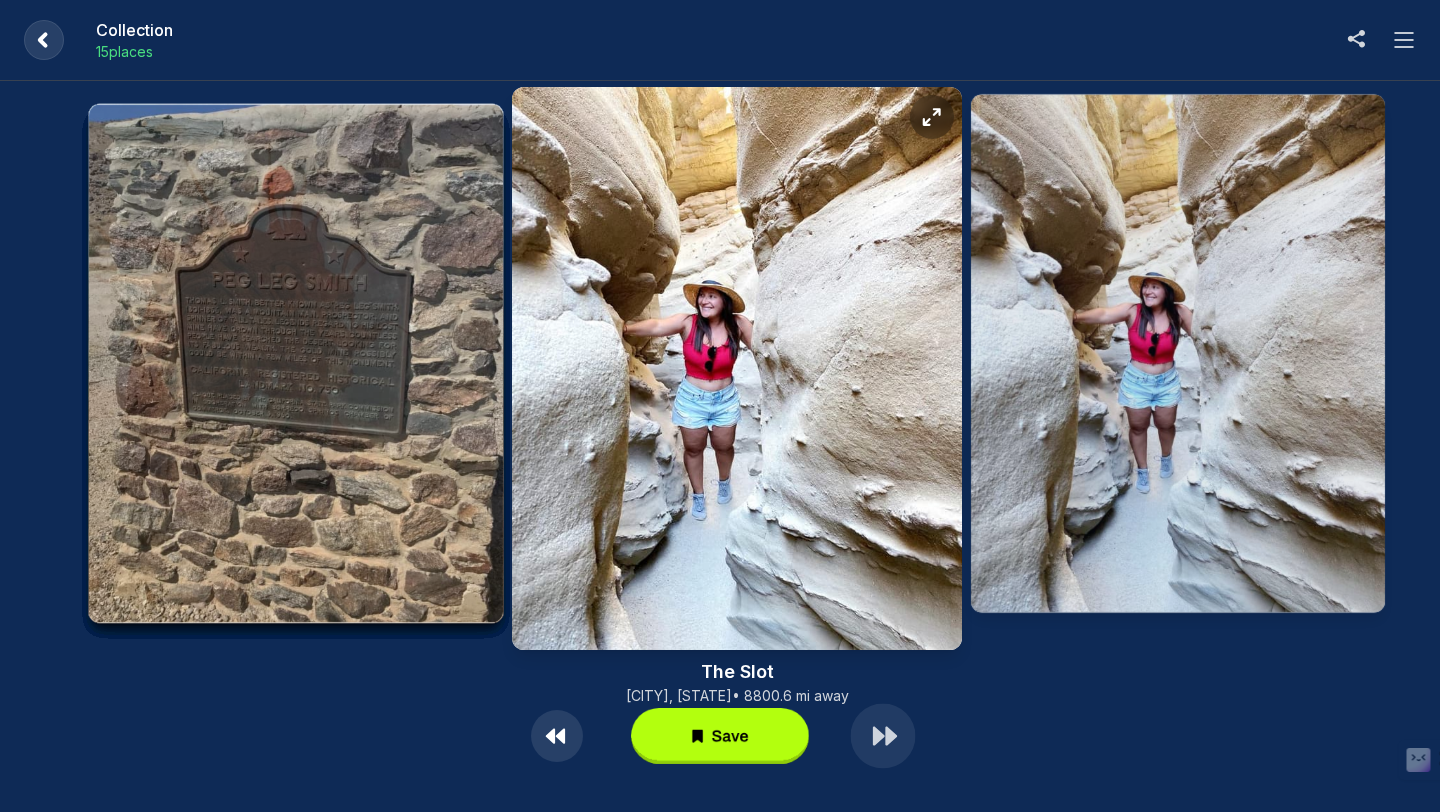 click 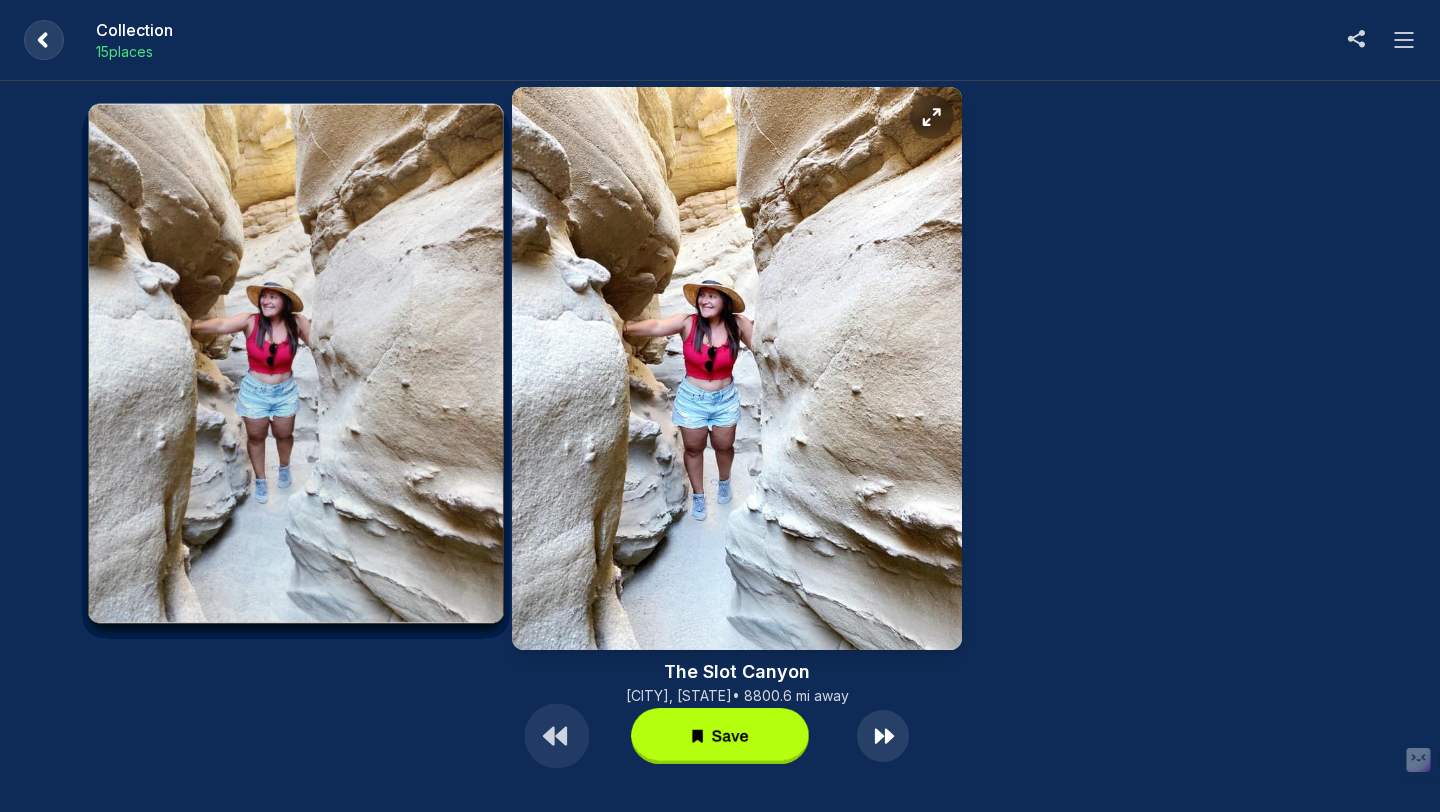 click 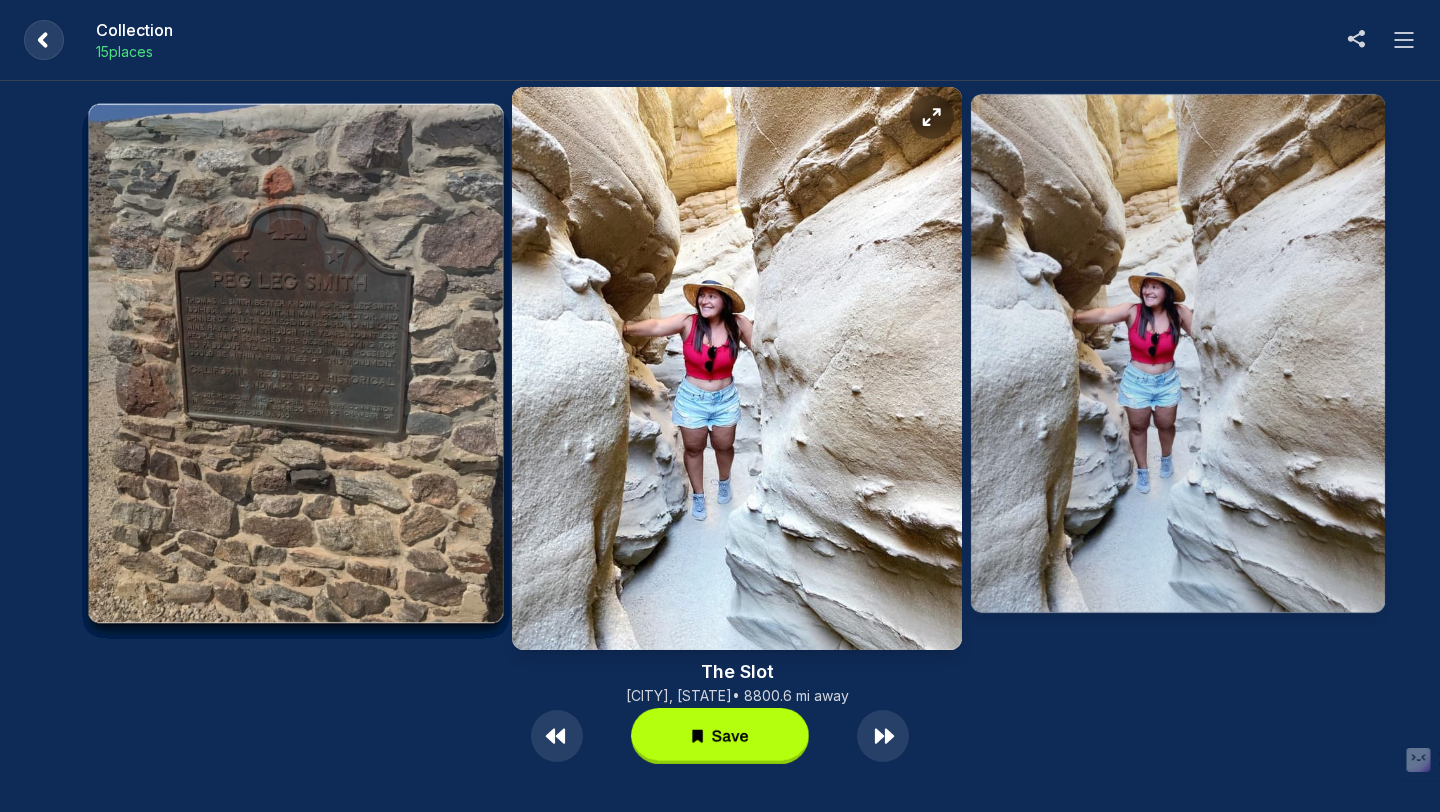 click 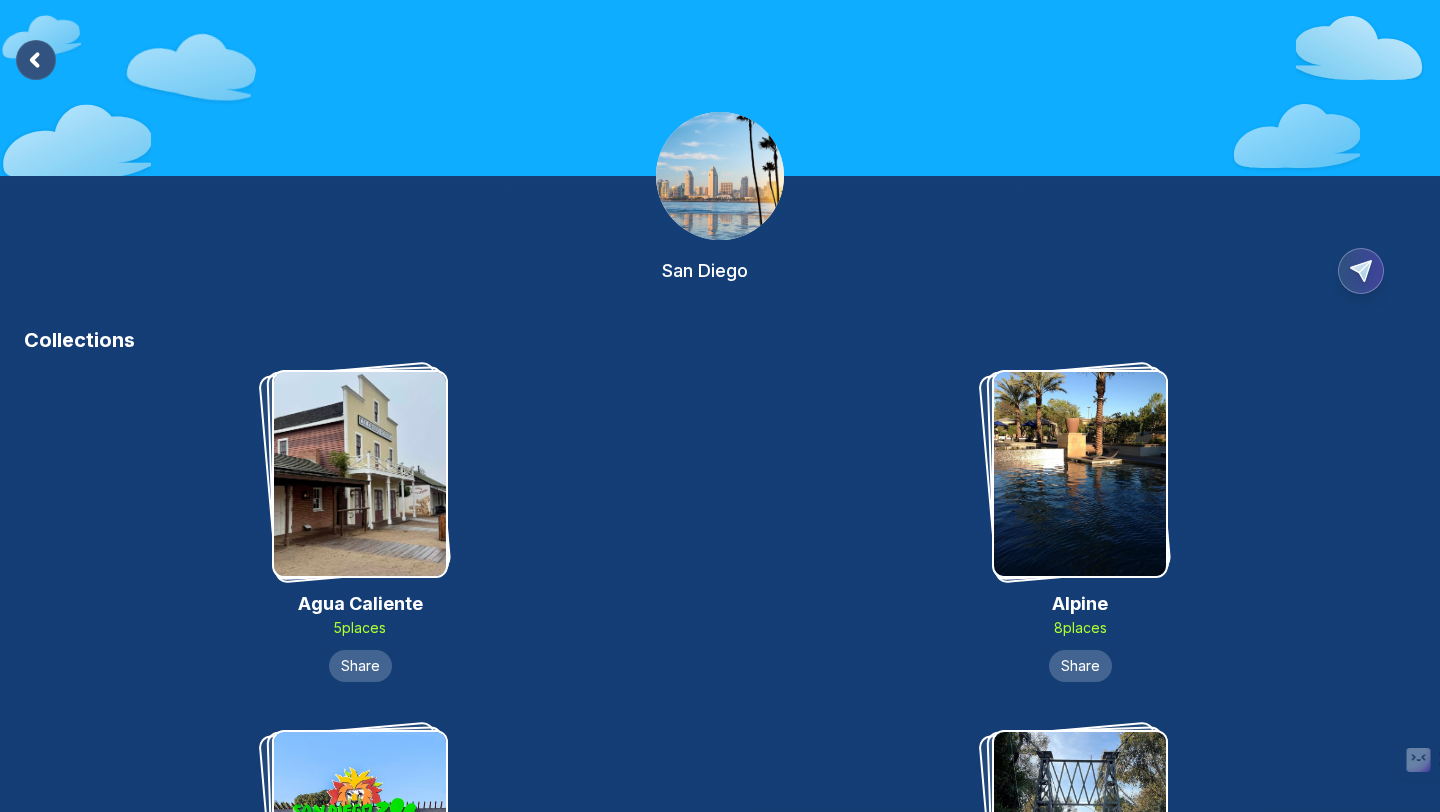 scroll, scrollTop: 2023, scrollLeft: 0, axis: vertical 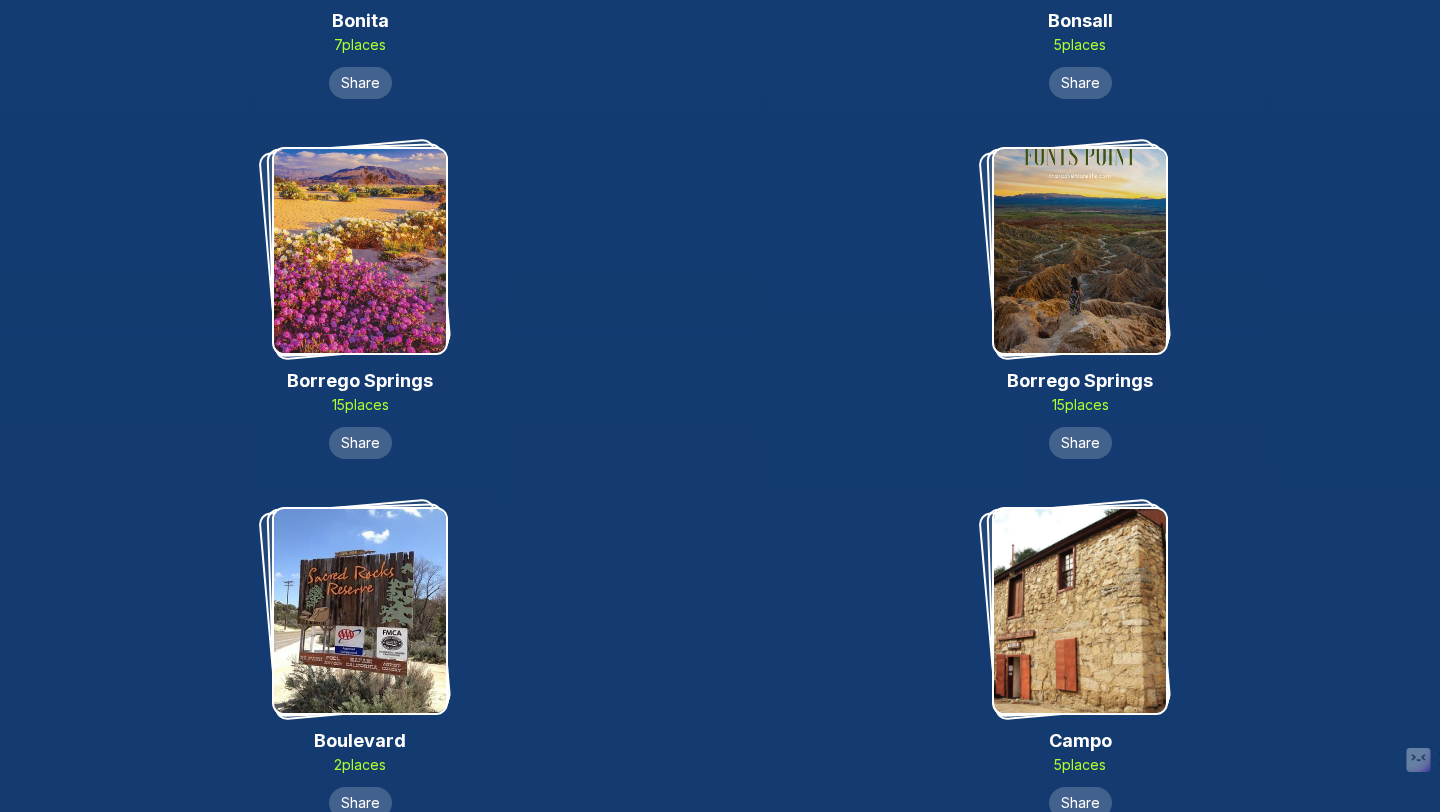 click at bounding box center (360, 251) 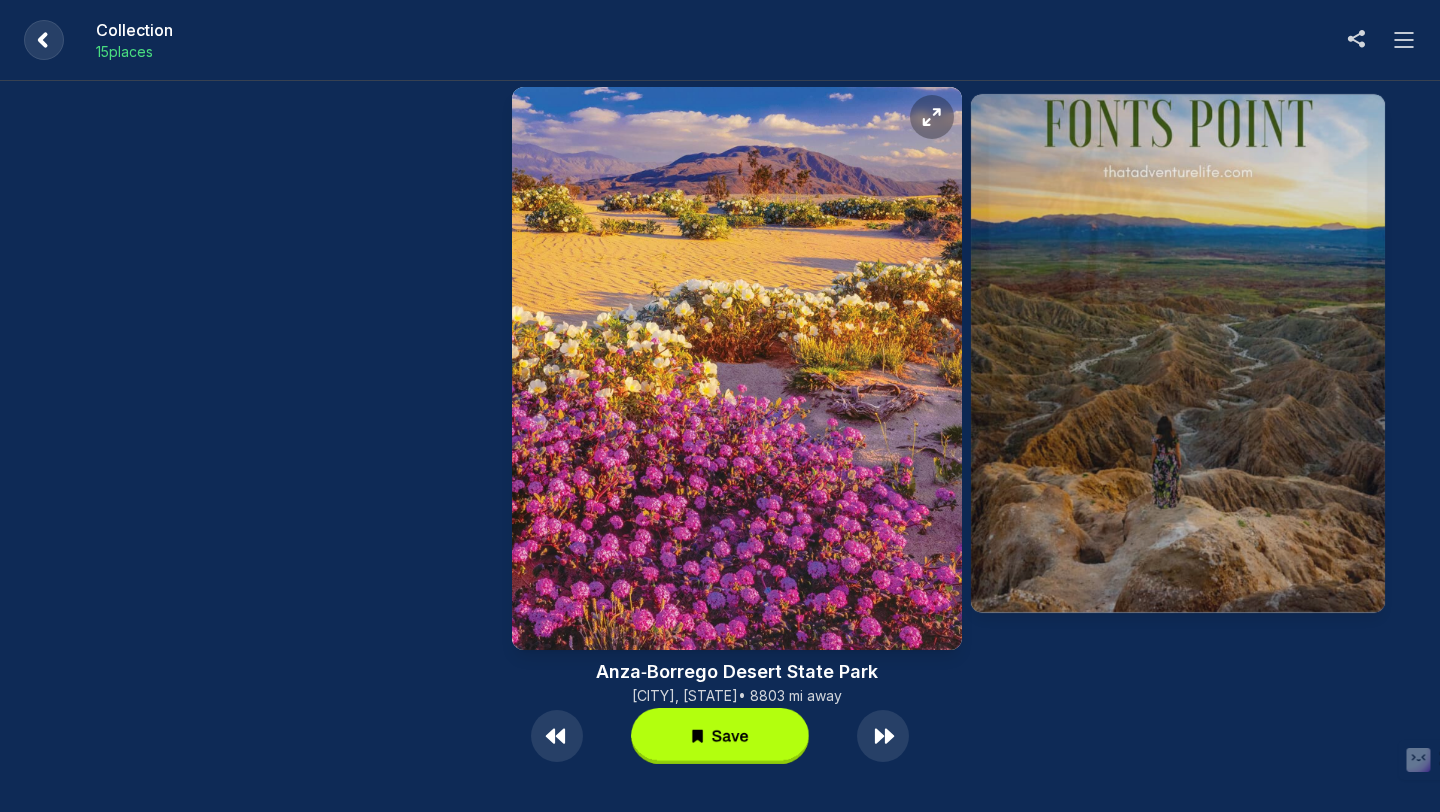 click 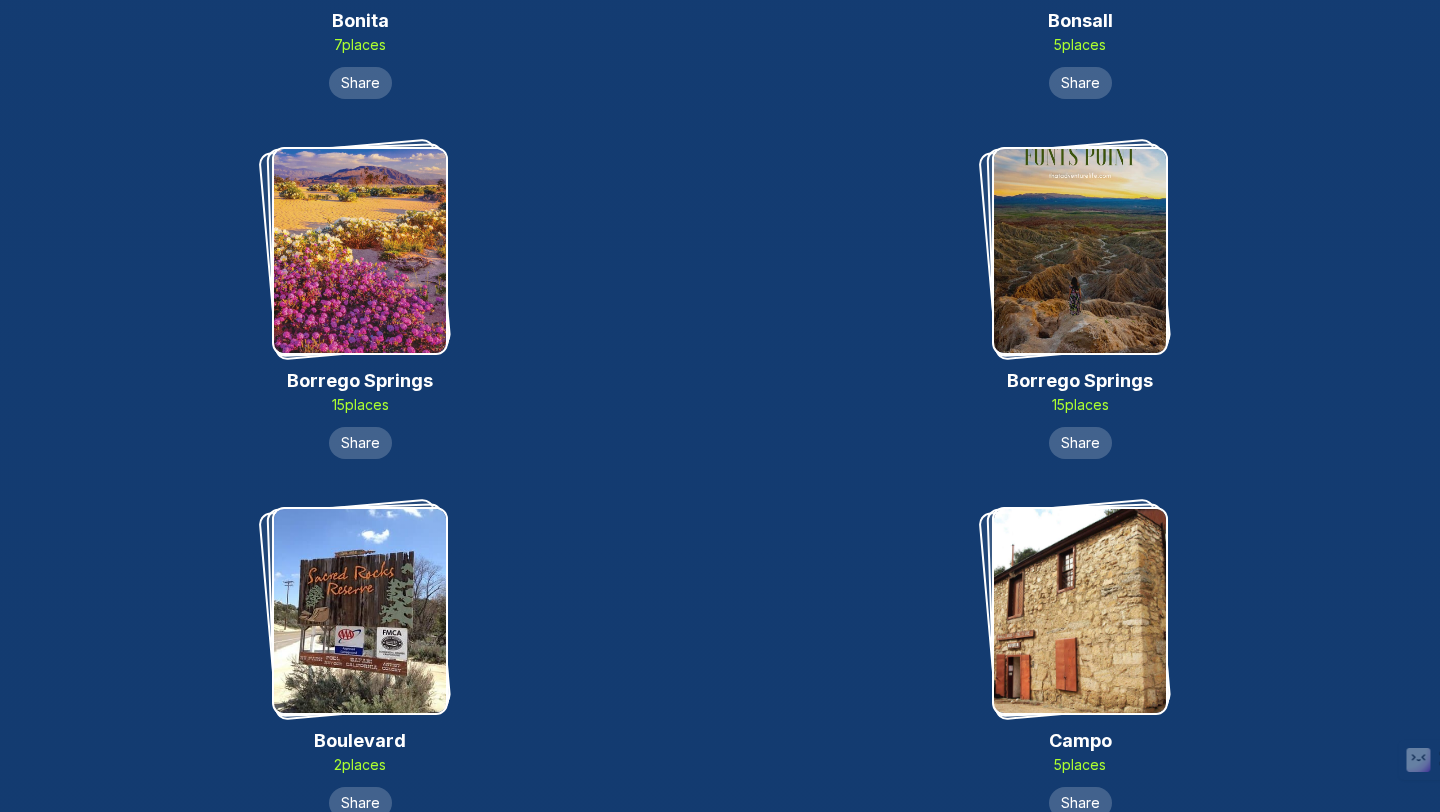 scroll, scrollTop: 2027, scrollLeft: 0, axis: vertical 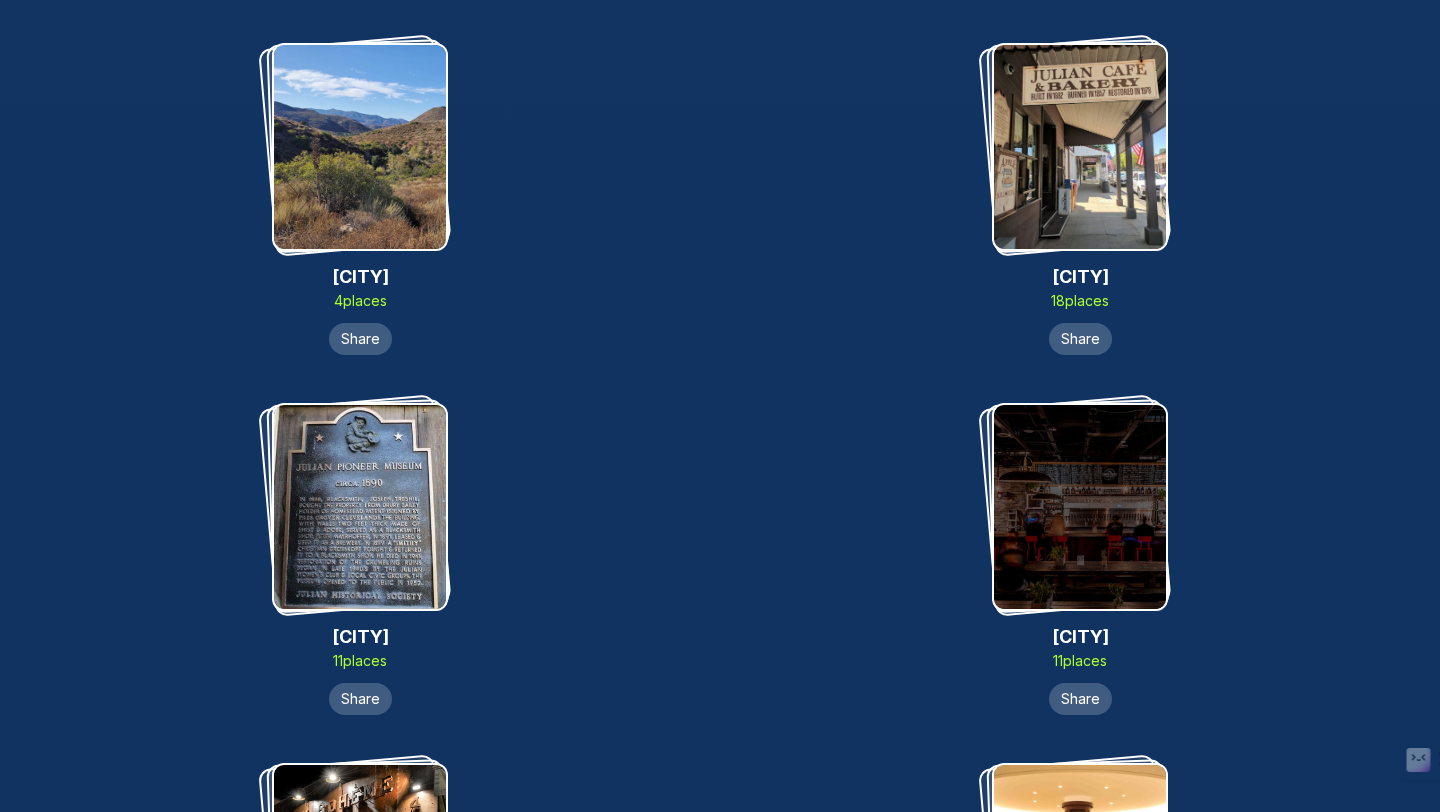 click on "[CITY] [NUMBER] place s Share" at bounding box center [1080, 199] 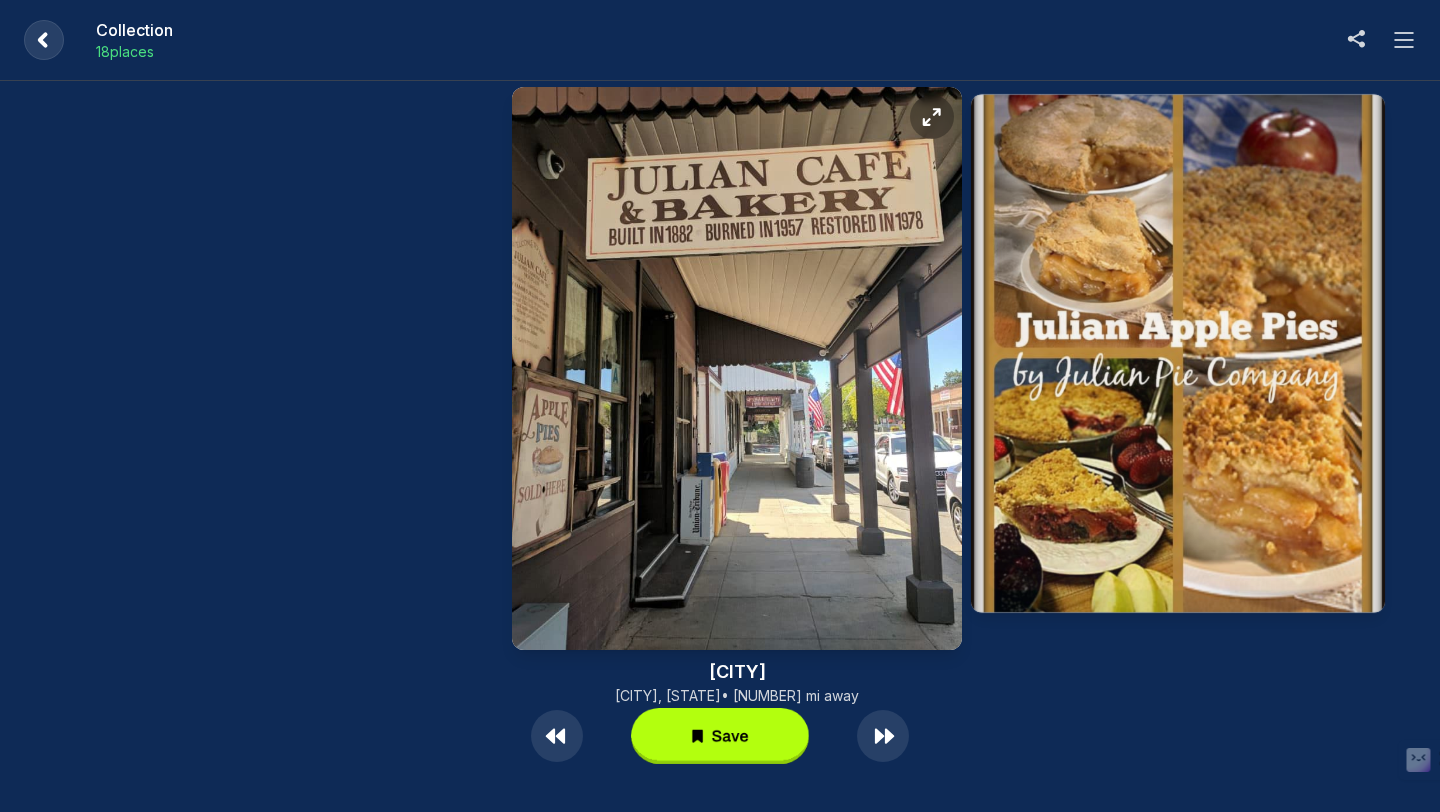 click 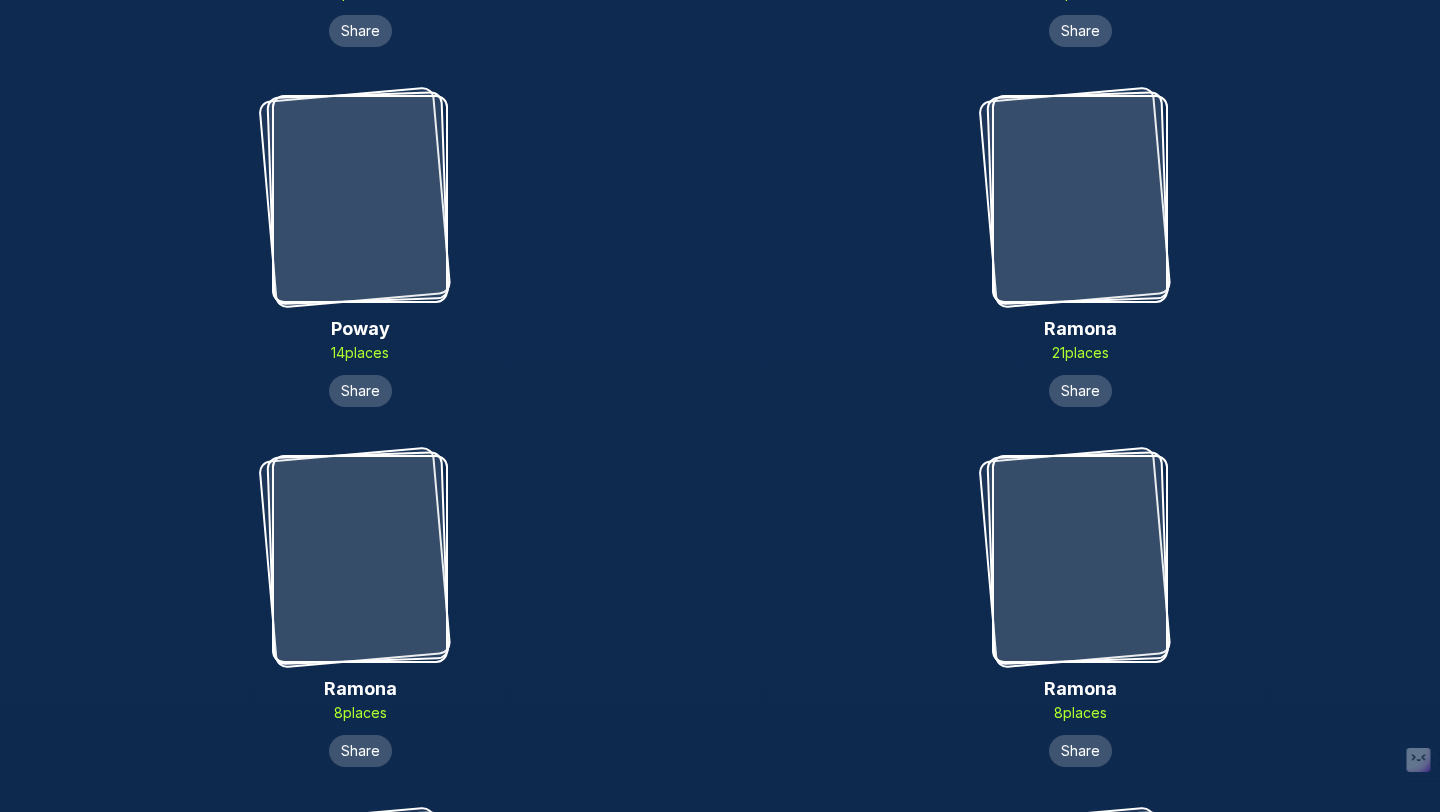 scroll, scrollTop: 18314, scrollLeft: 0, axis: vertical 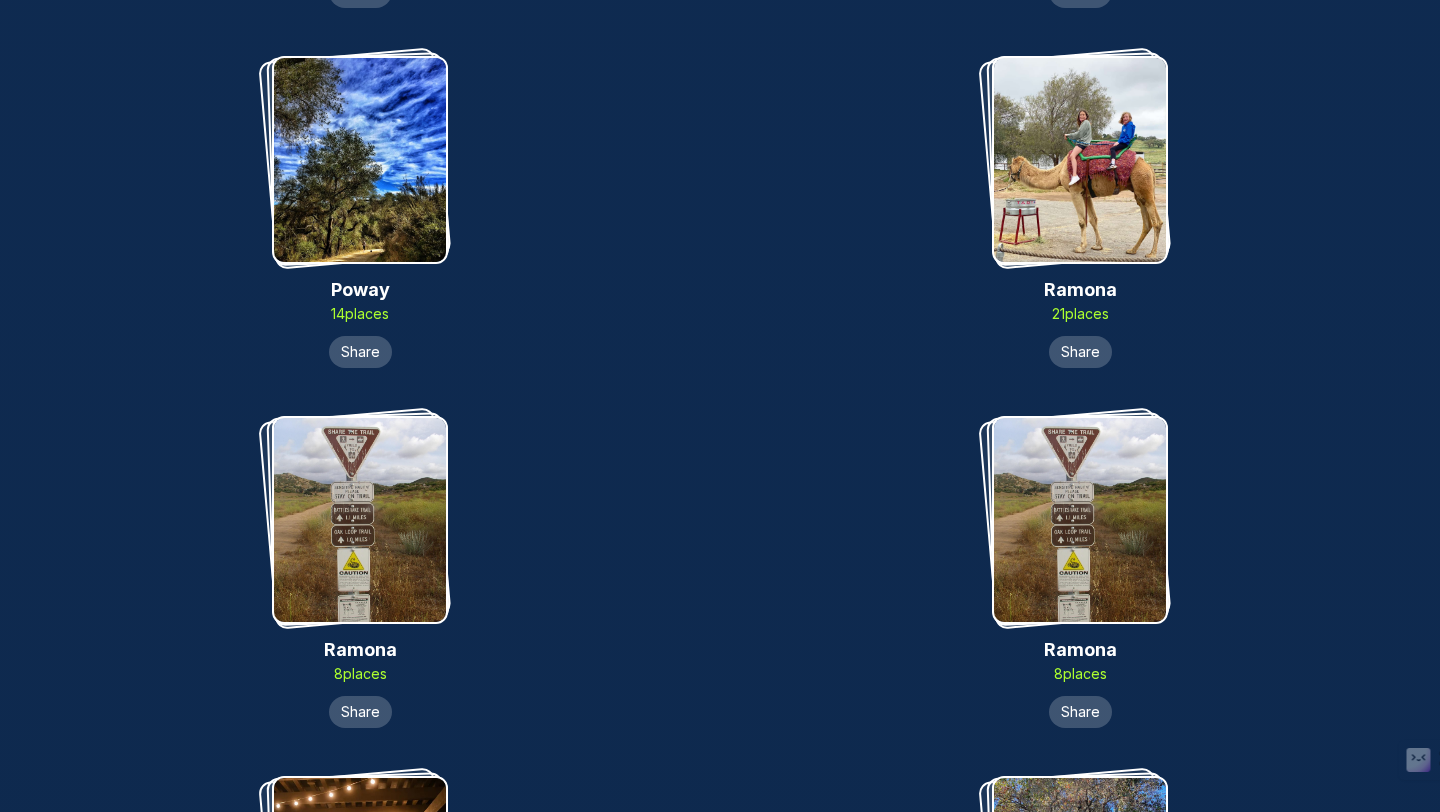 click at bounding box center (360, 520) 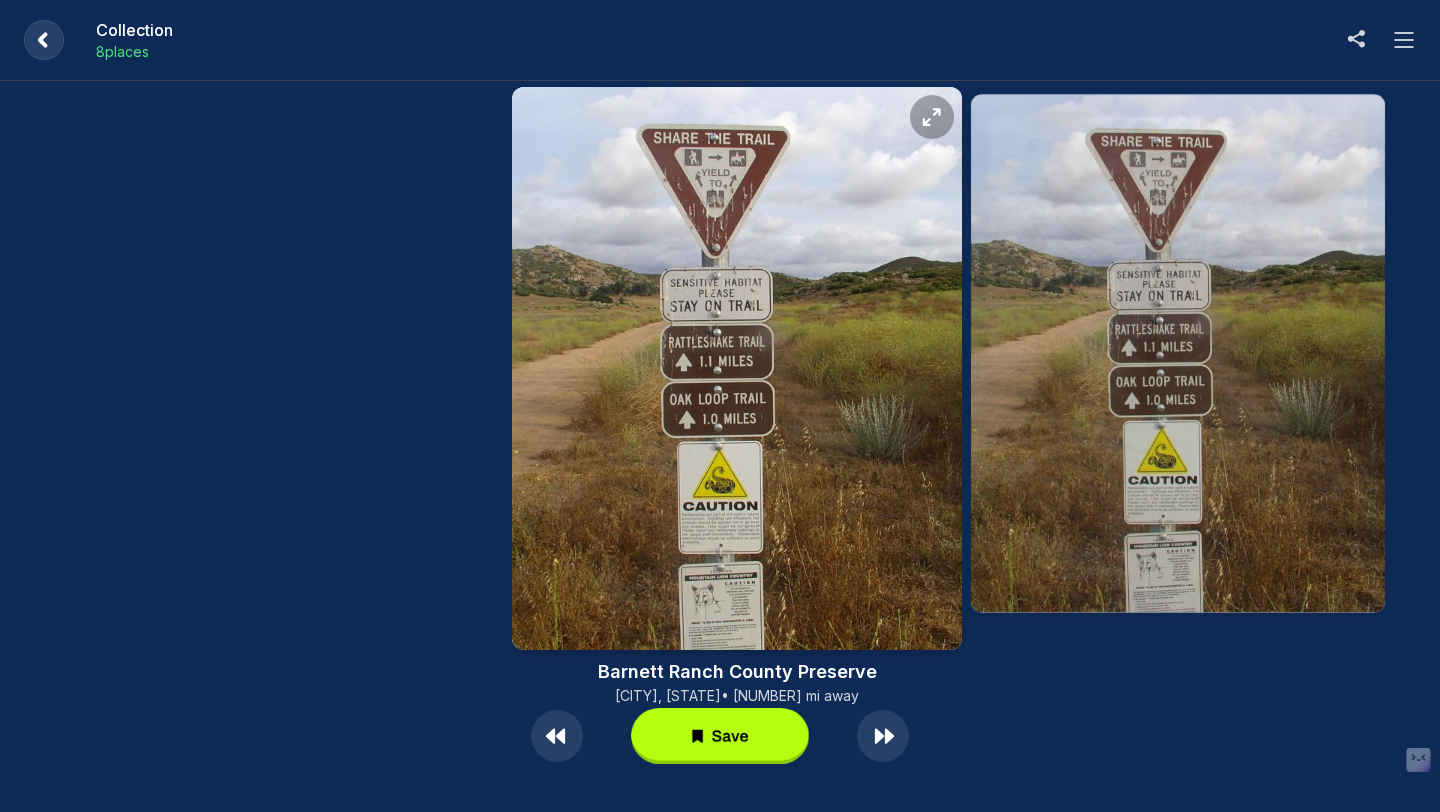 click 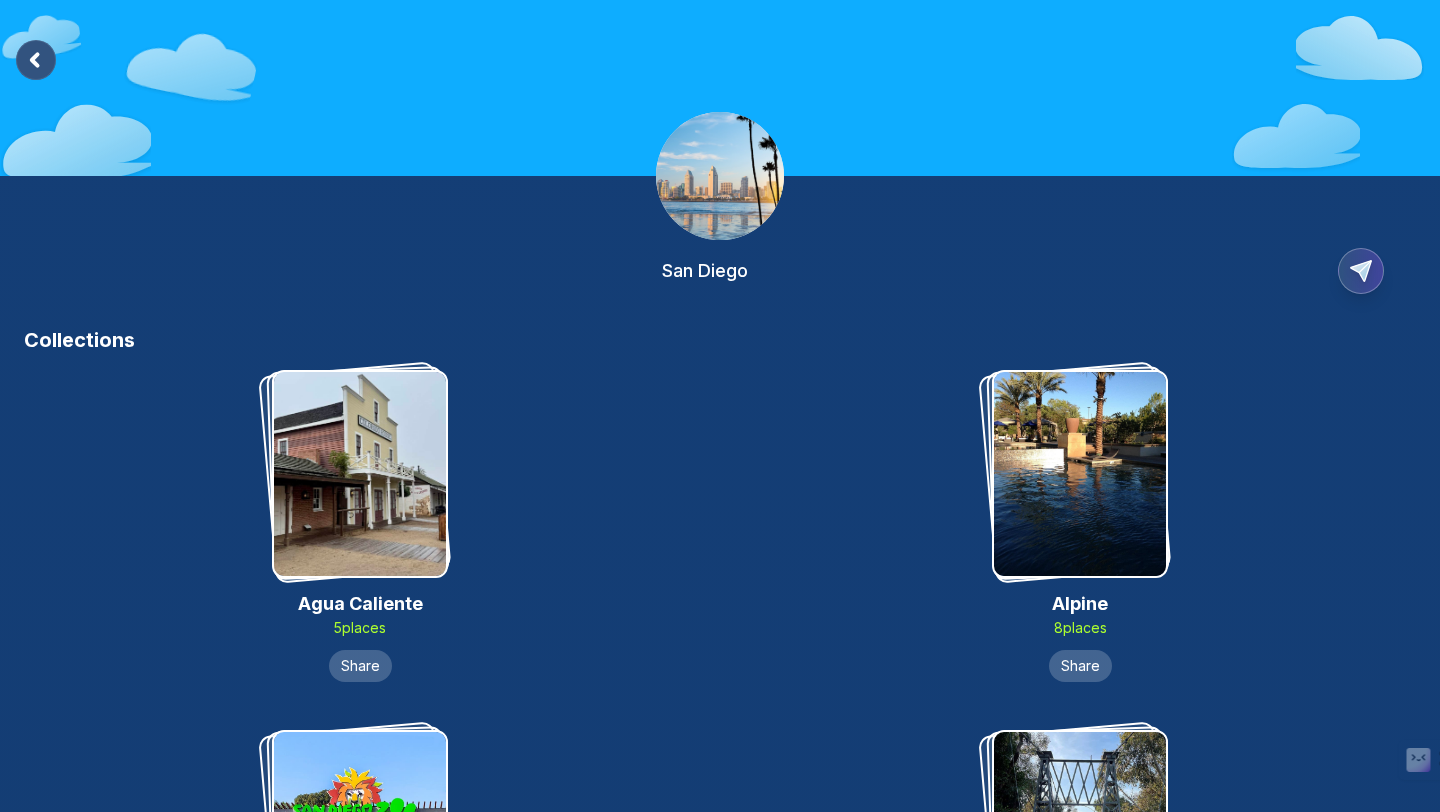 scroll, scrollTop: 18314, scrollLeft: 0, axis: vertical 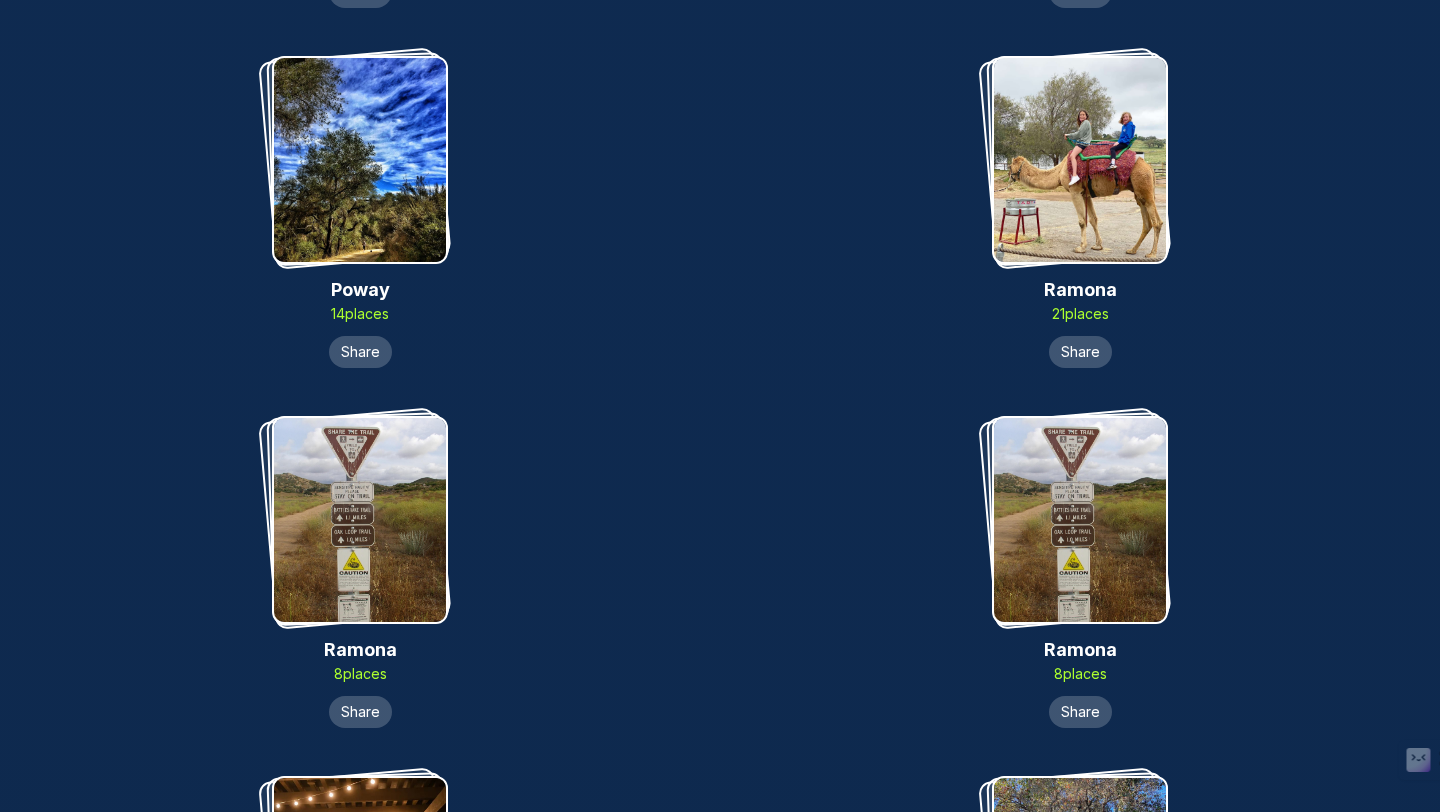 click at bounding box center [1080, 520] 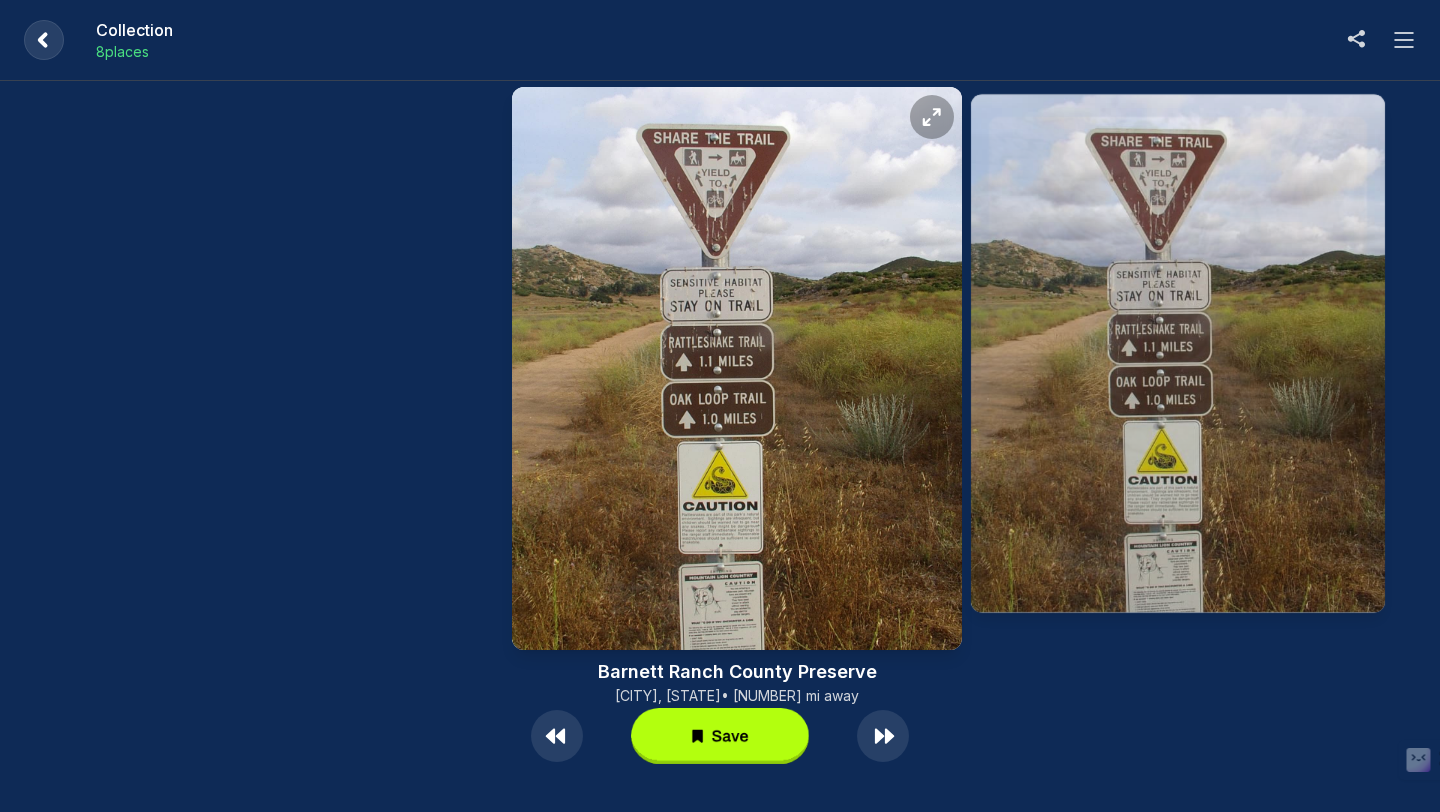 click at bounding box center (44, 40) 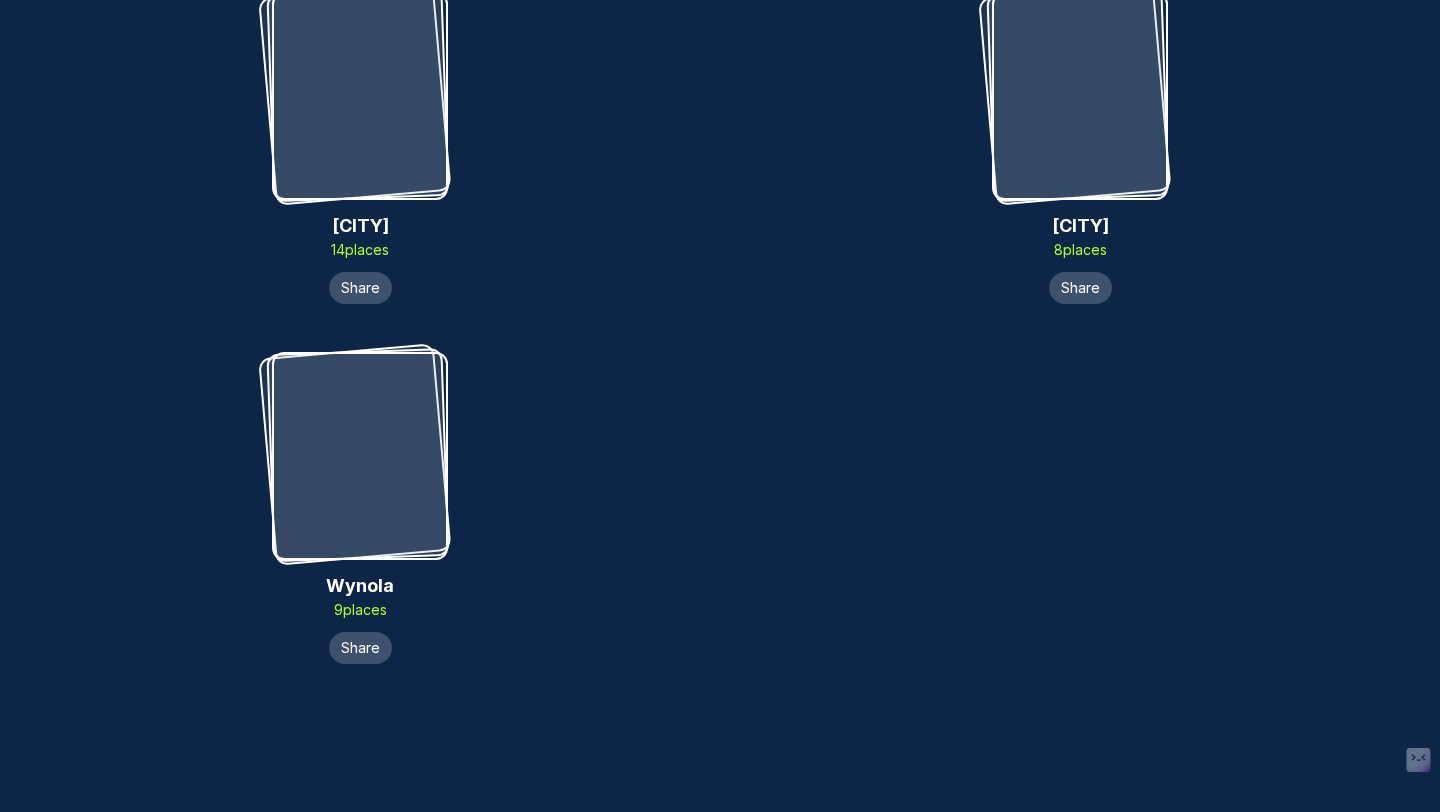scroll, scrollTop: 22342, scrollLeft: 0, axis: vertical 